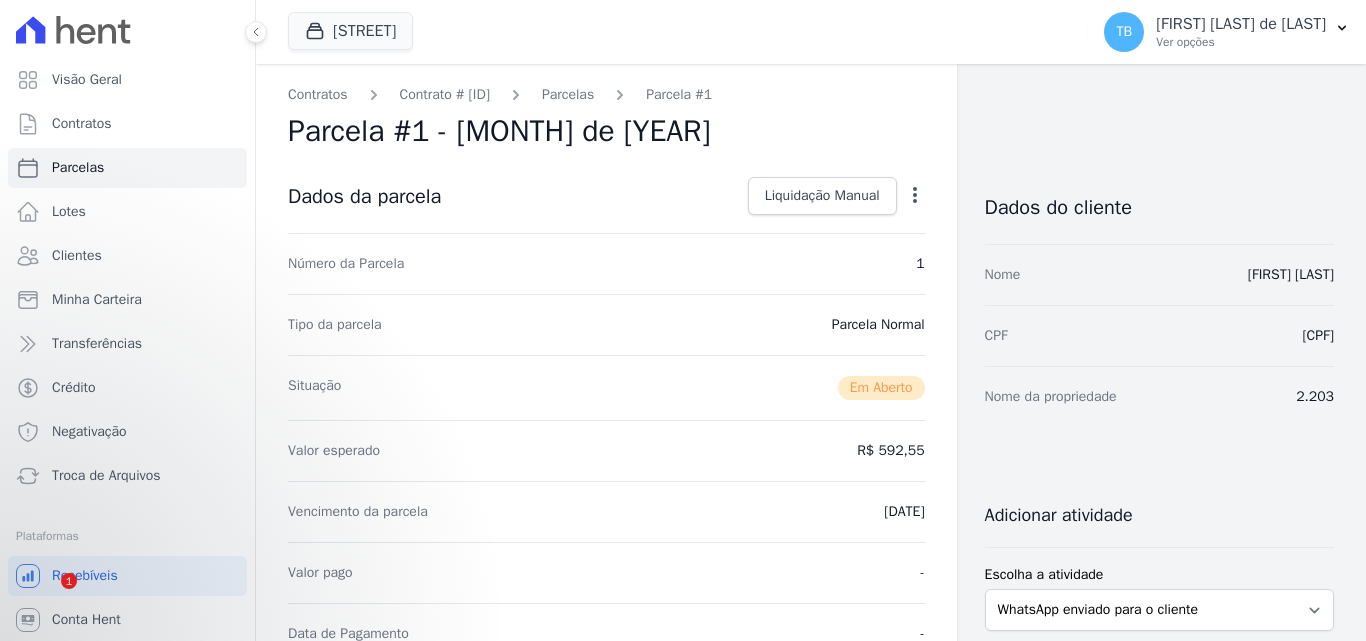 scroll, scrollTop: 0, scrollLeft: 0, axis: both 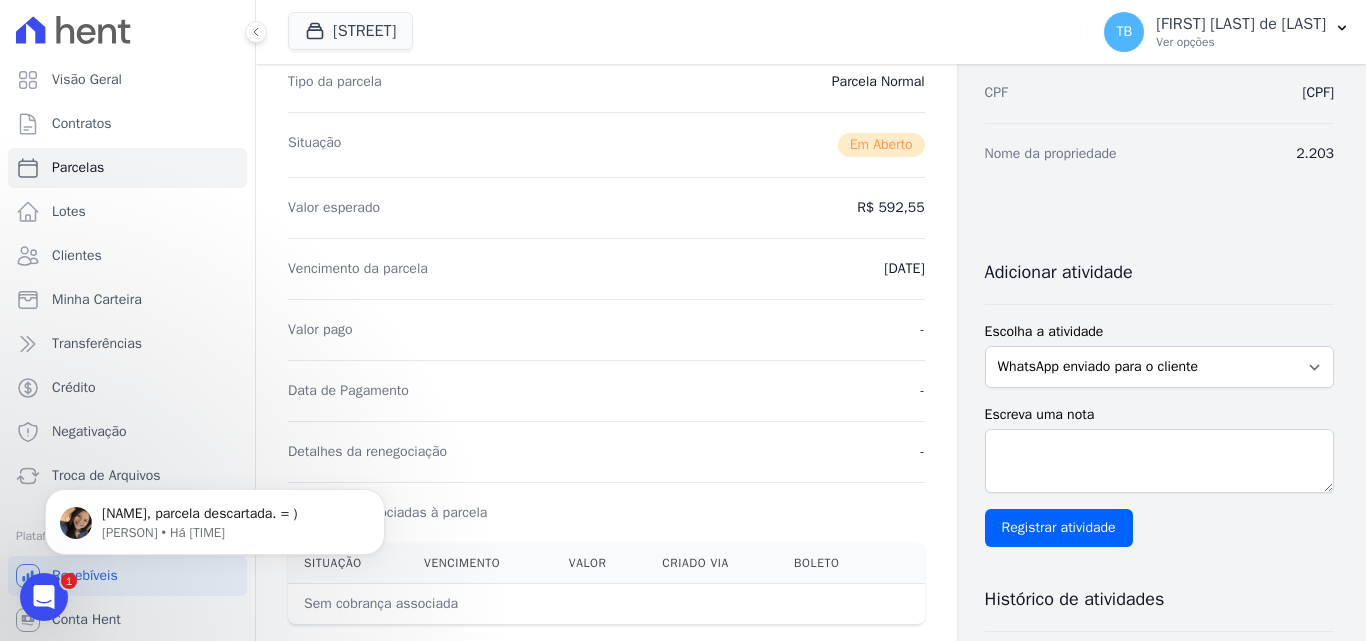 click at bounding box center [44, 597] 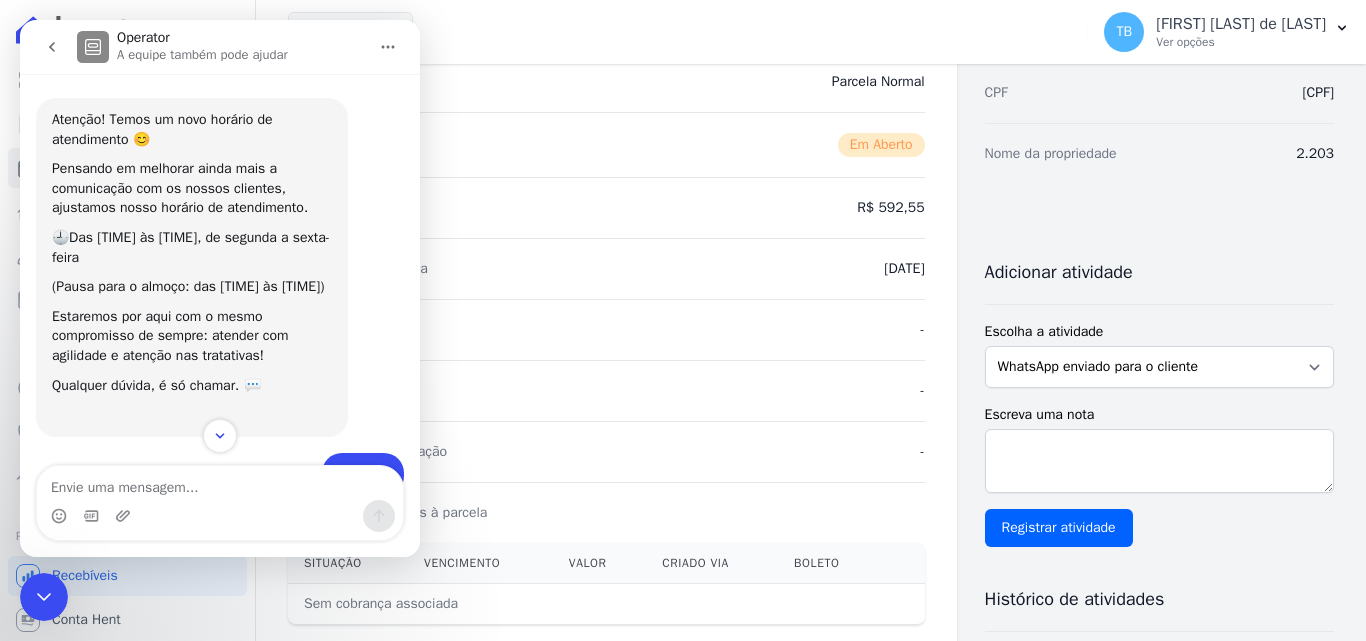 scroll, scrollTop: 3, scrollLeft: 0, axis: vertical 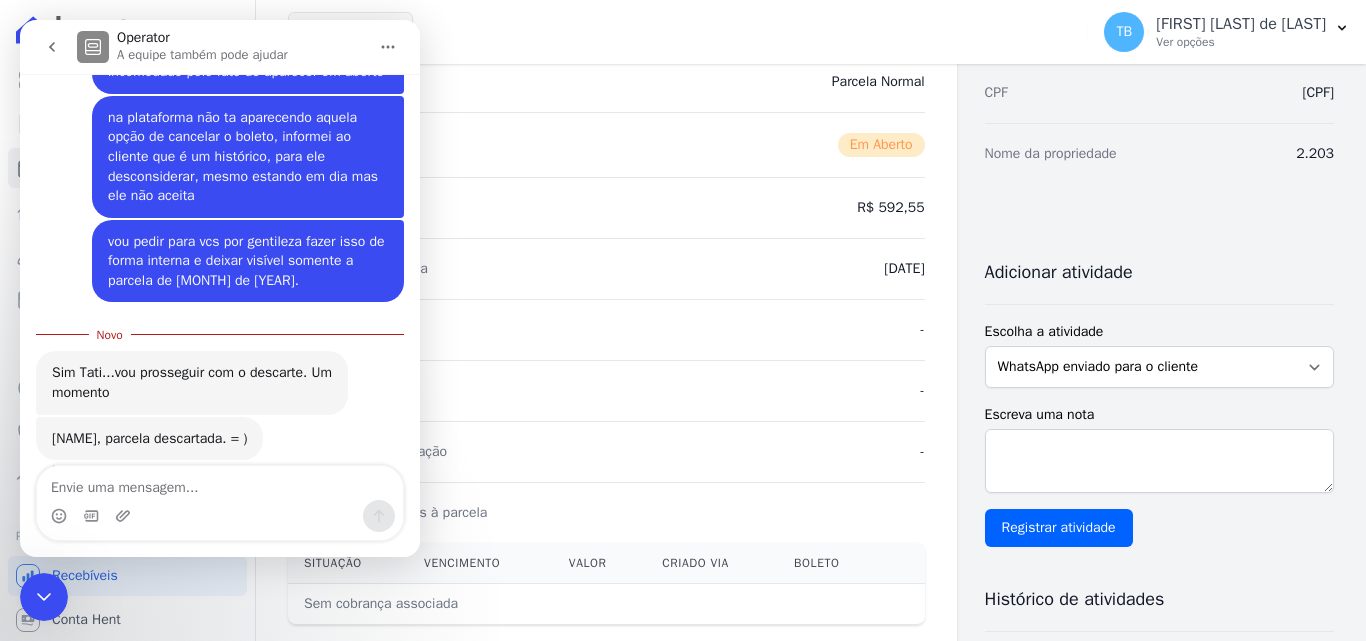 click at bounding box center [220, 483] 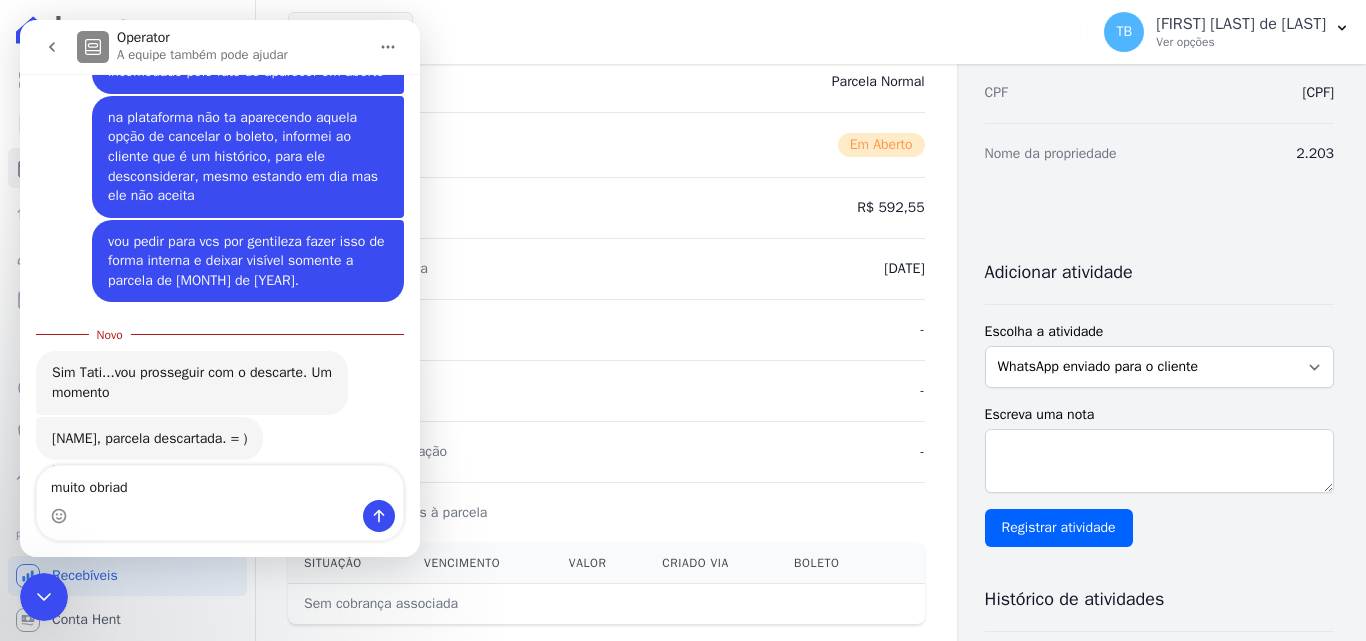 type on "muito obriada" 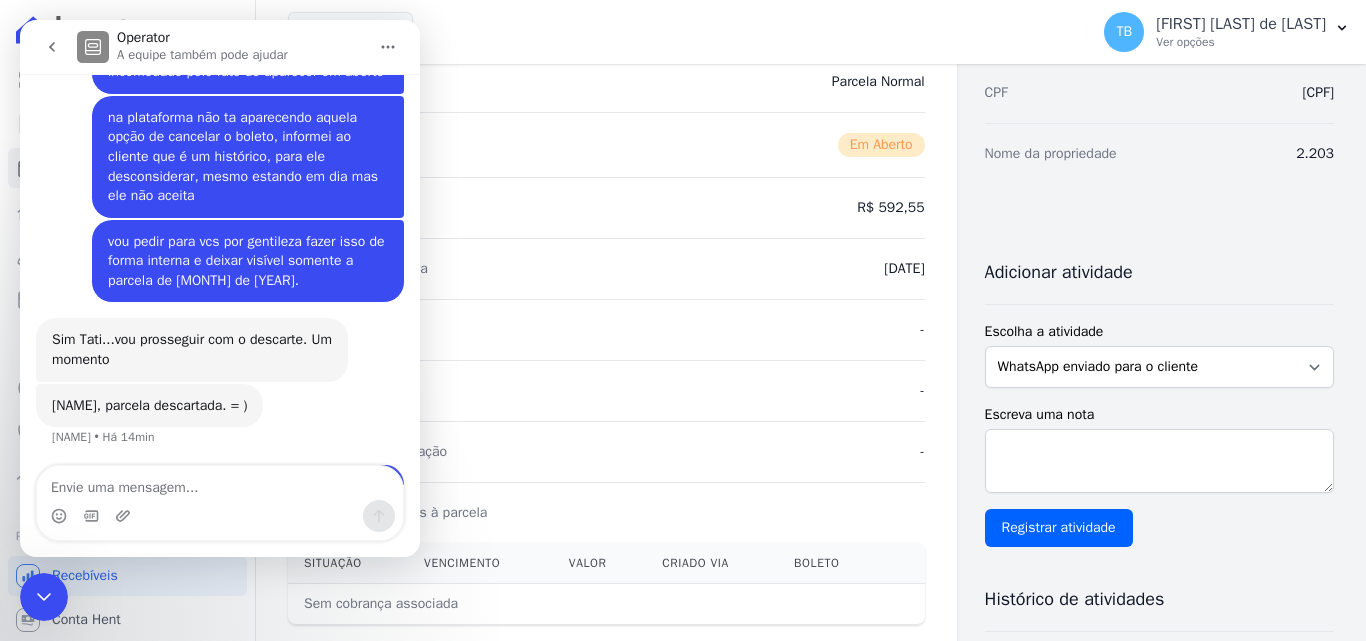 scroll, scrollTop: 10268, scrollLeft: 0, axis: vertical 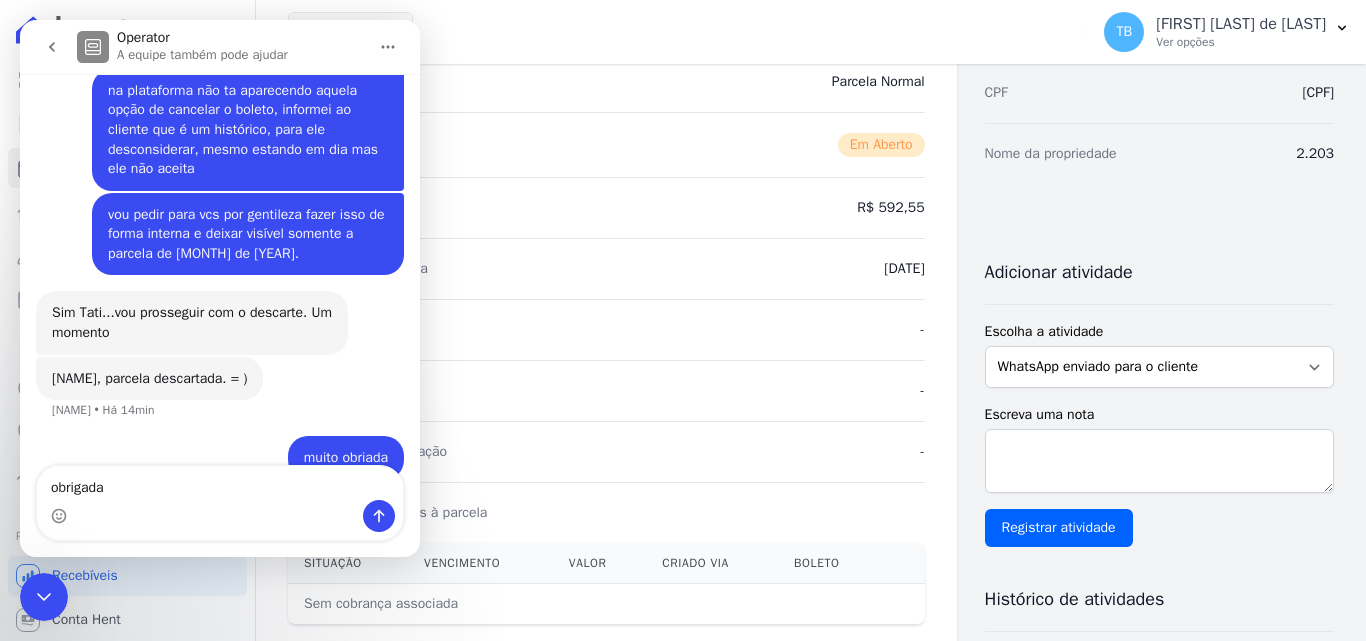 type on "obrigada*" 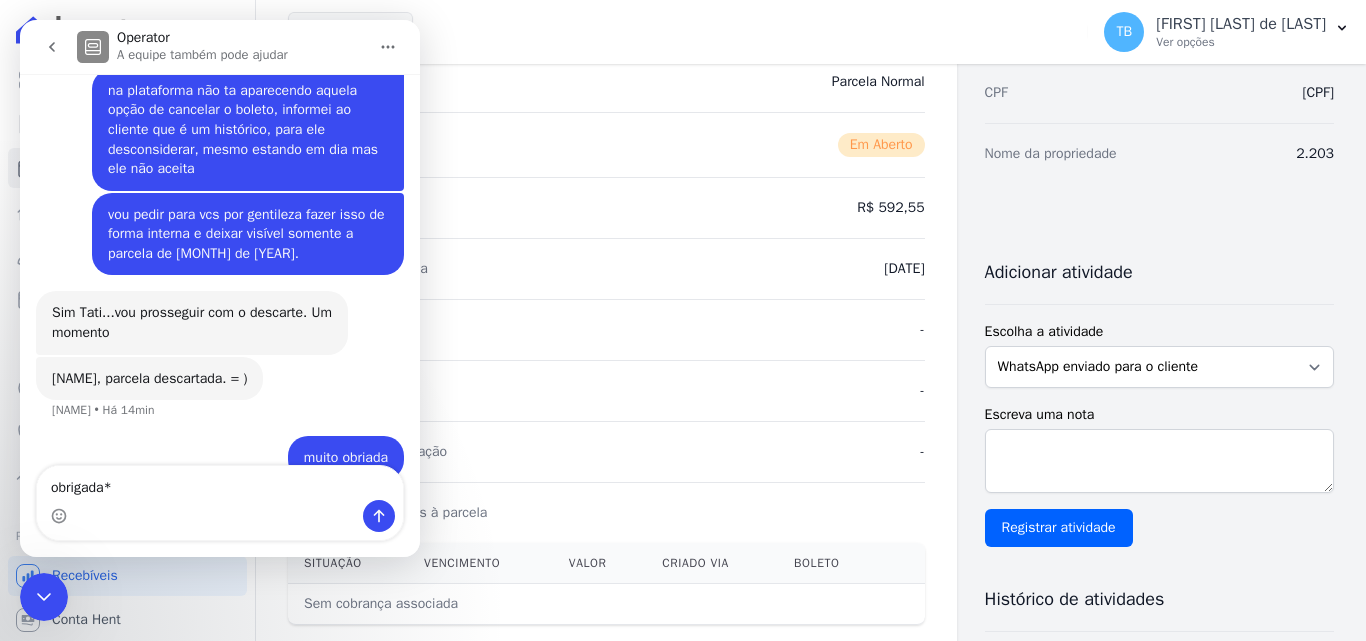 type 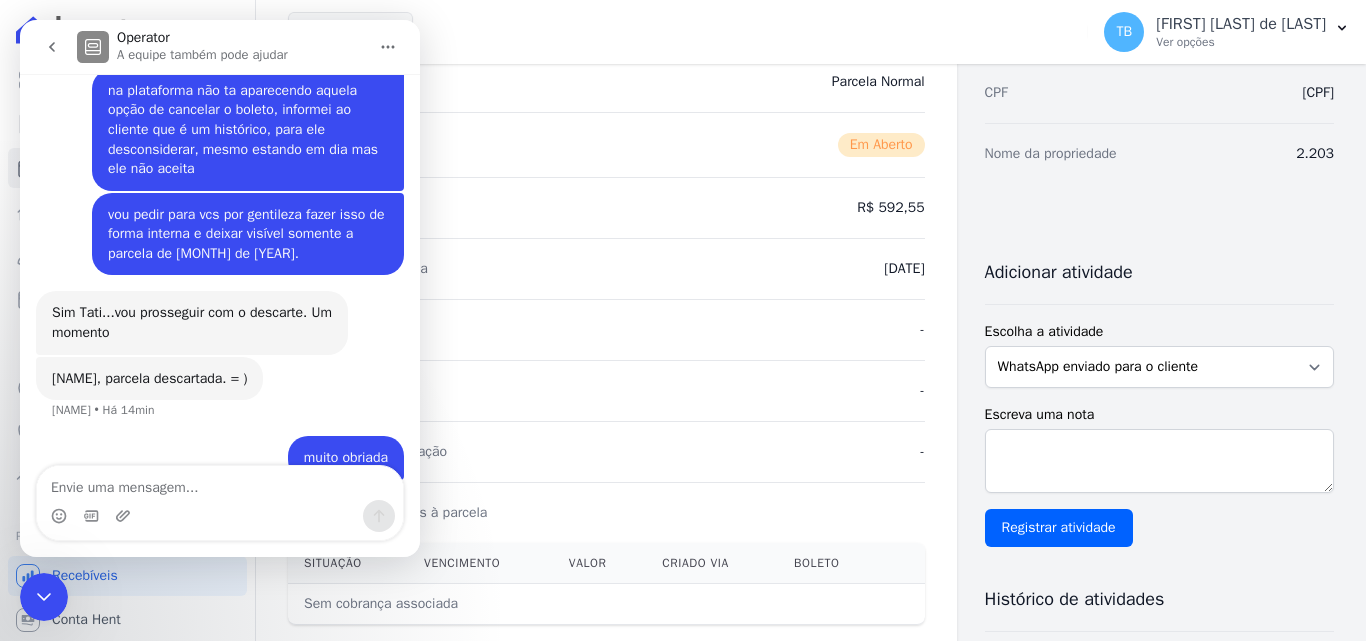 scroll, scrollTop: 10313, scrollLeft: 0, axis: vertical 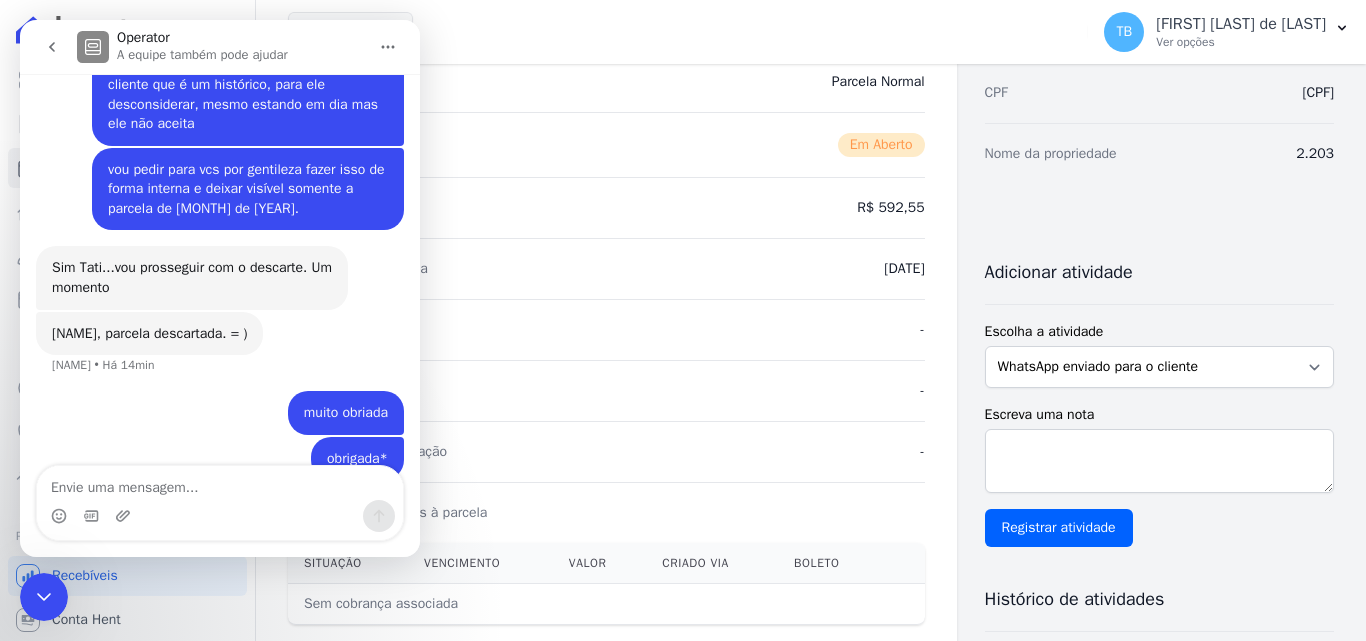 click 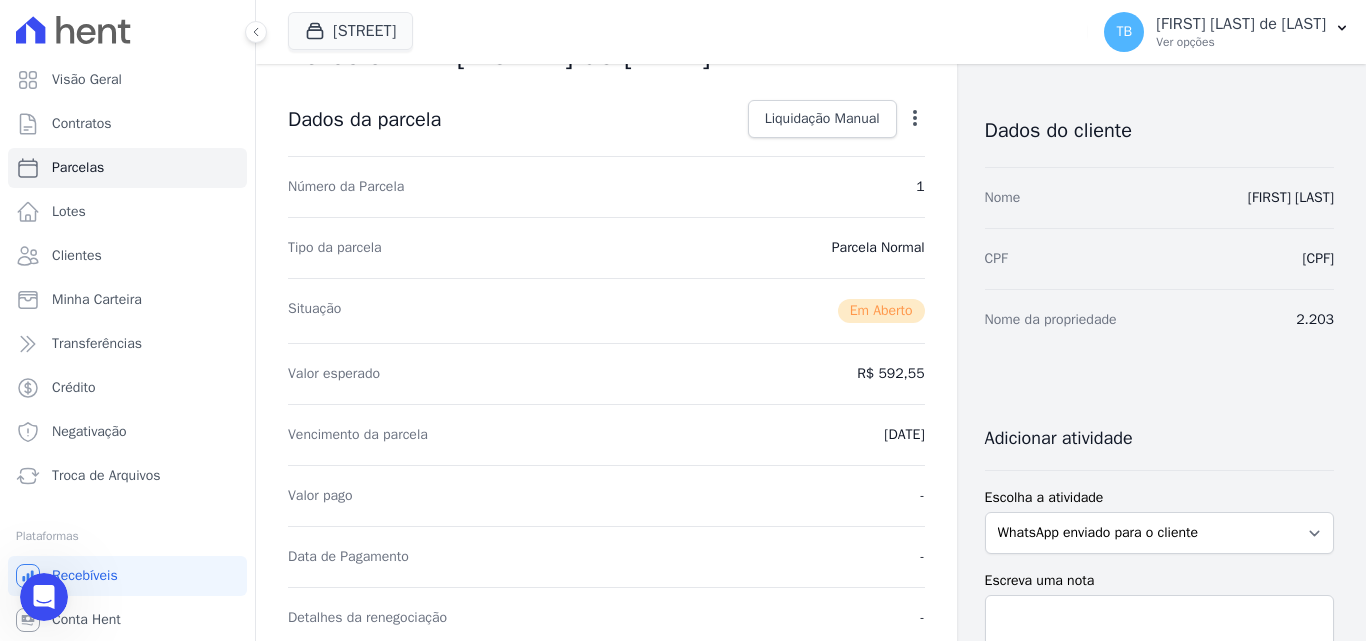 scroll, scrollTop: 0, scrollLeft: 0, axis: both 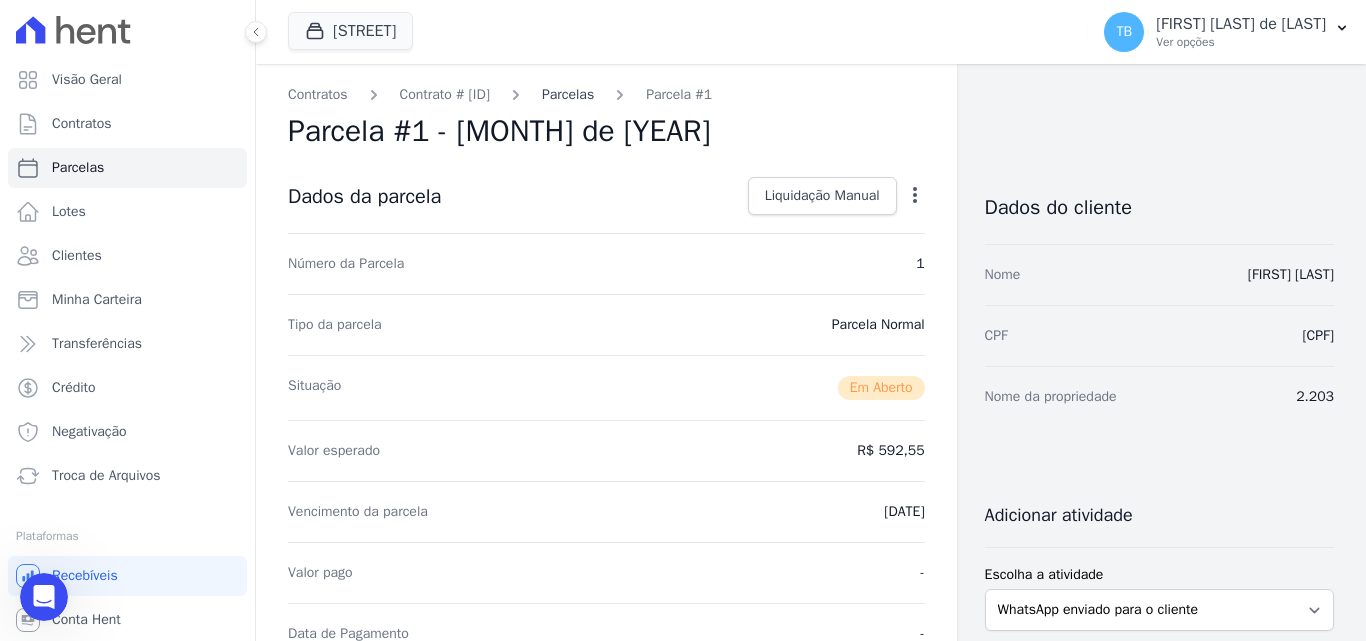 click on "Parcelas" at bounding box center [568, 94] 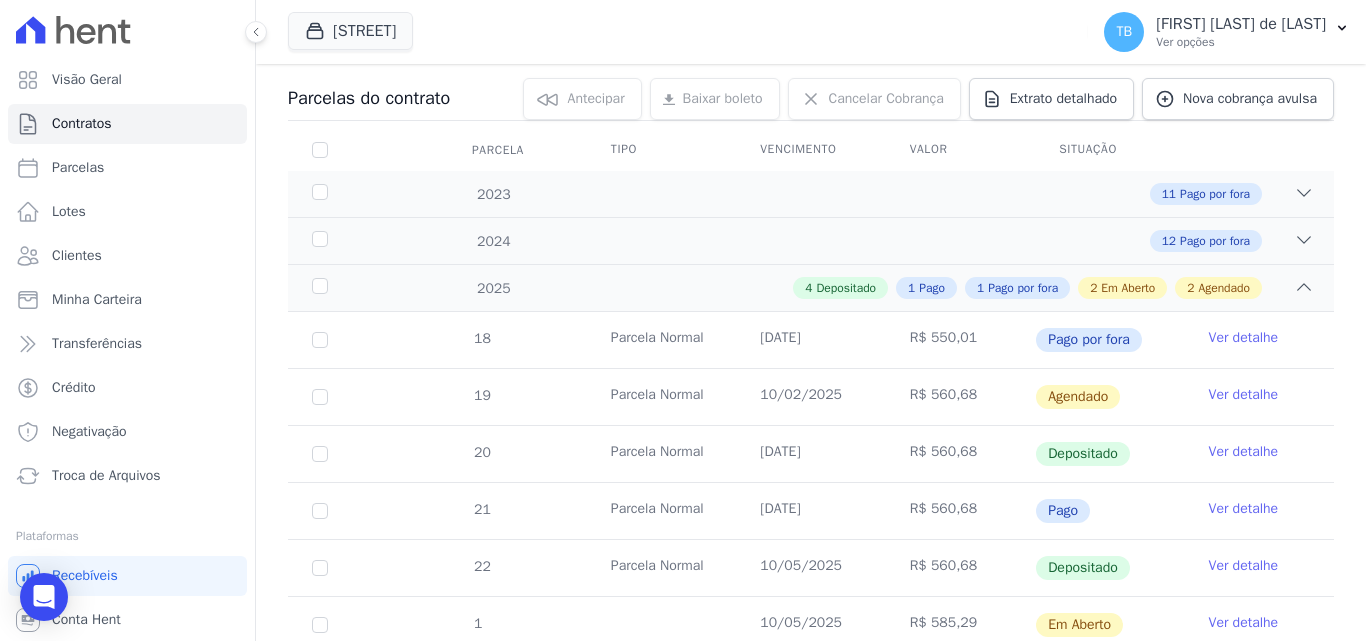 scroll, scrollTop: 0, scrollLeft: 0, axis: both 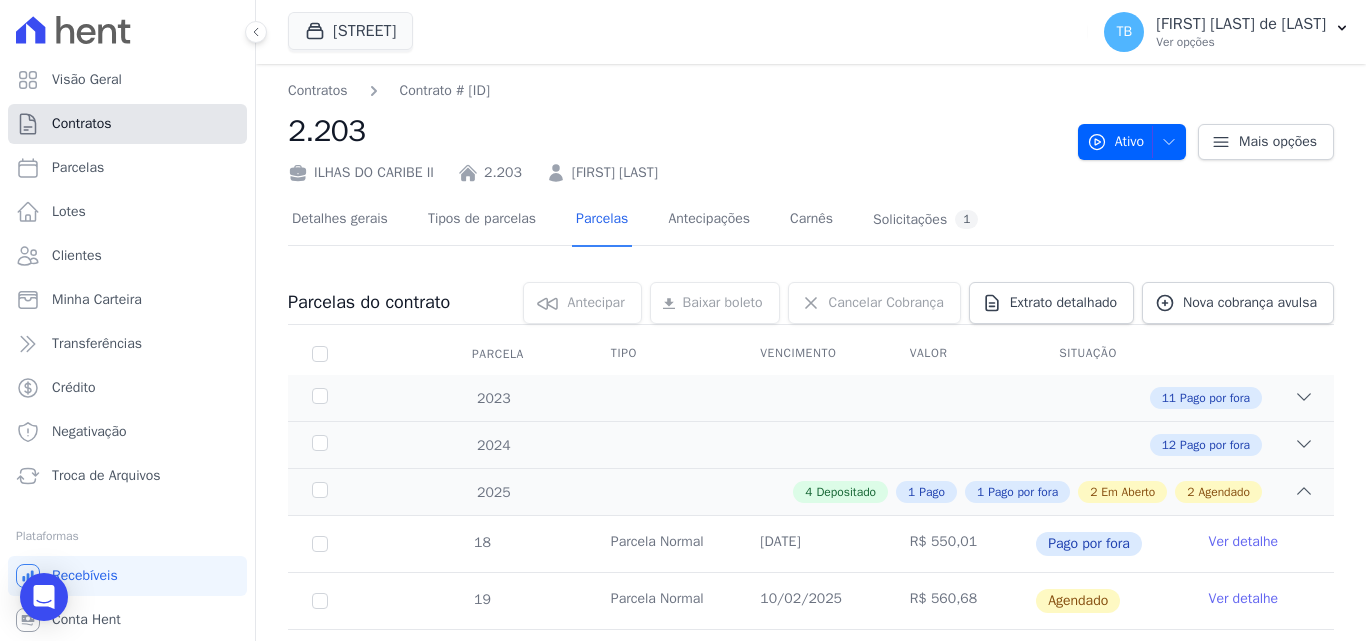 click on "Contratos" at bounding box center (127, 124) 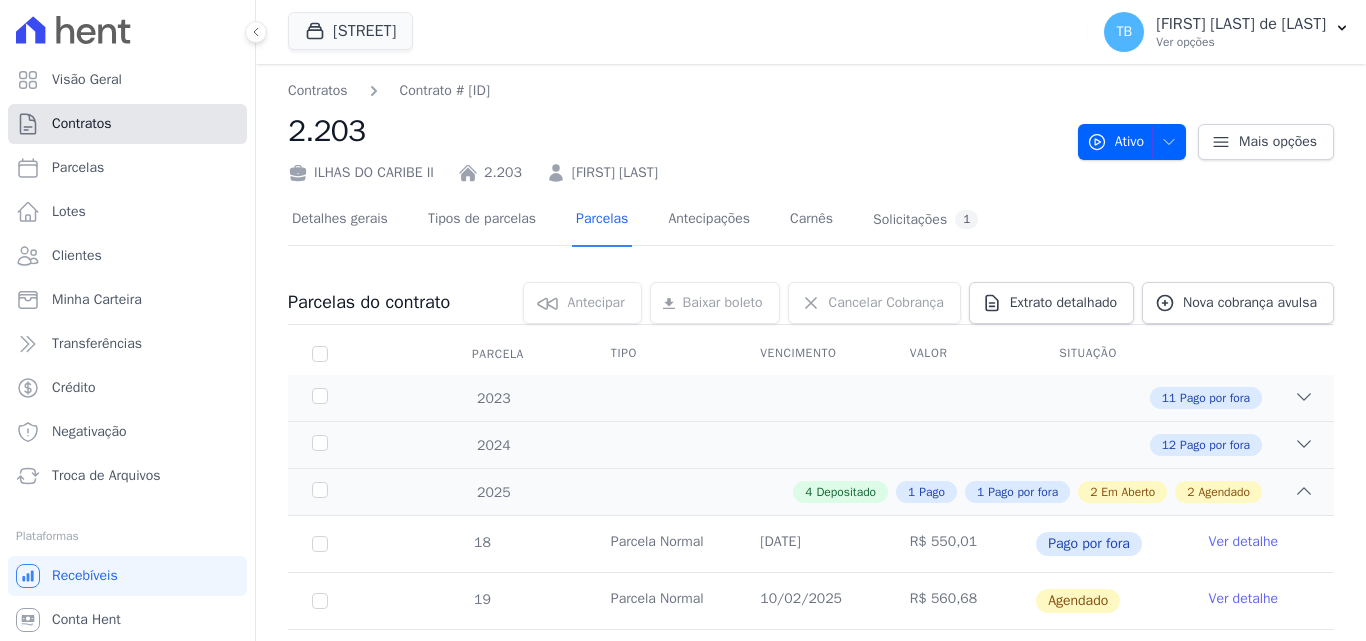 click on "Contratos" at bounding box center (127, 124) 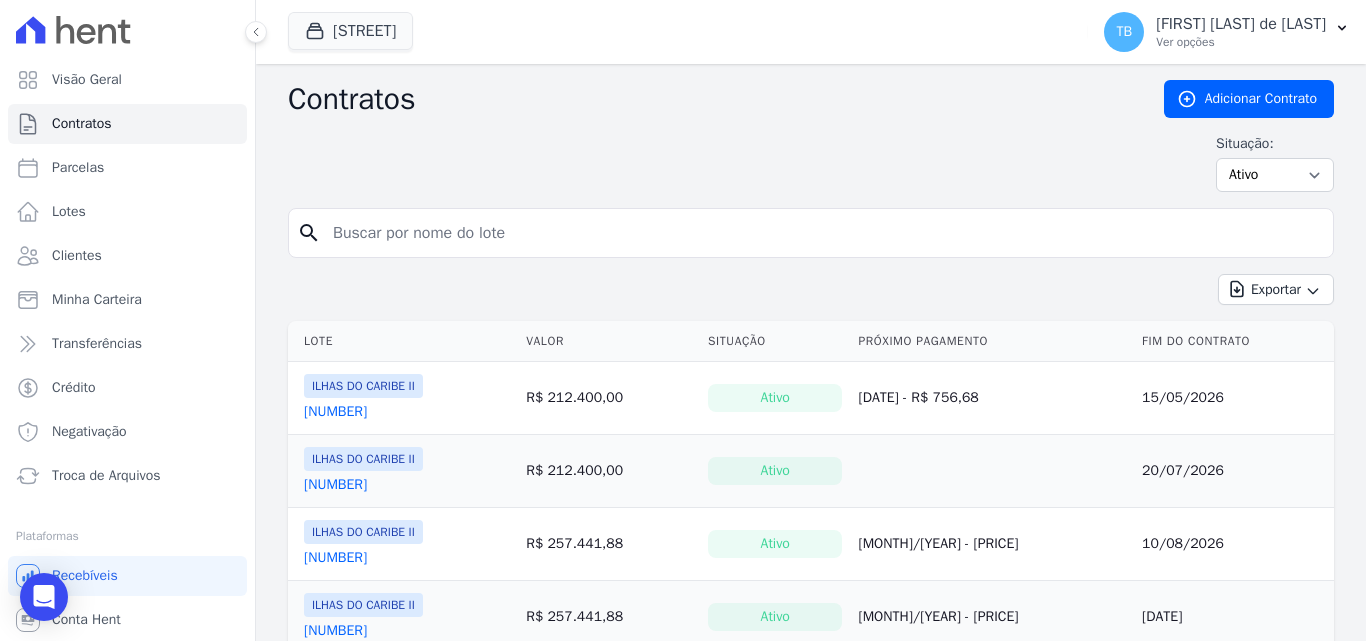click at bounding box center [823, 233] 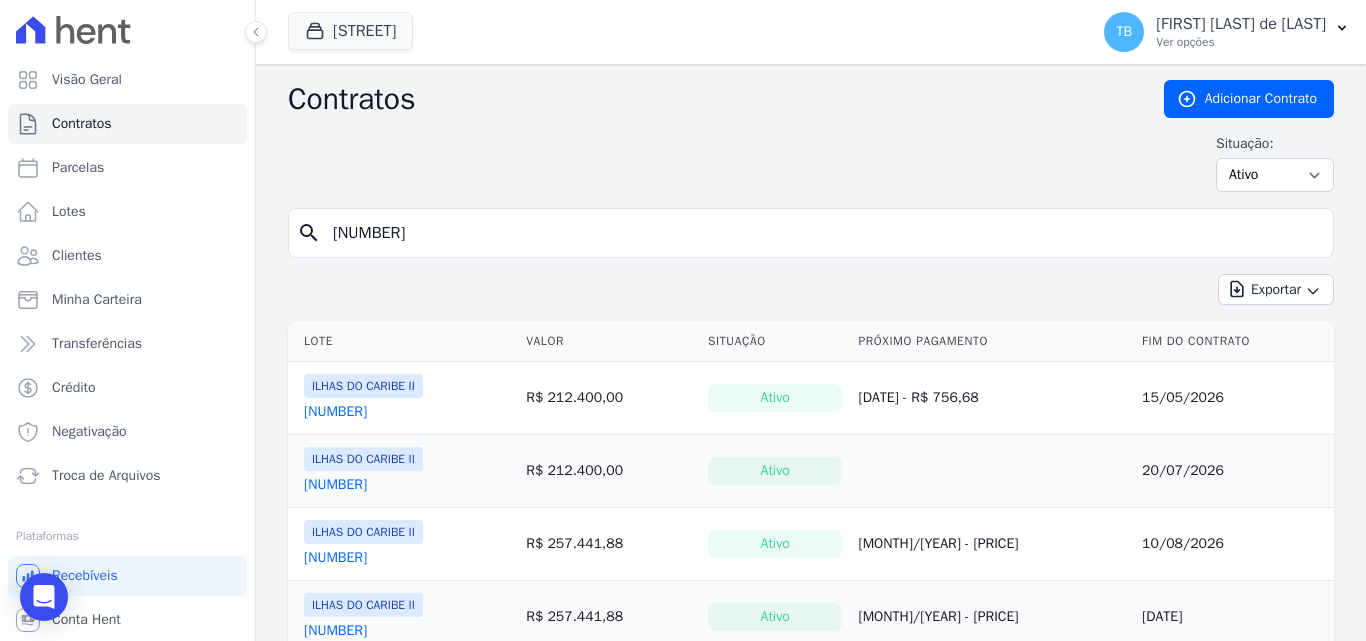 type on "2.2033" 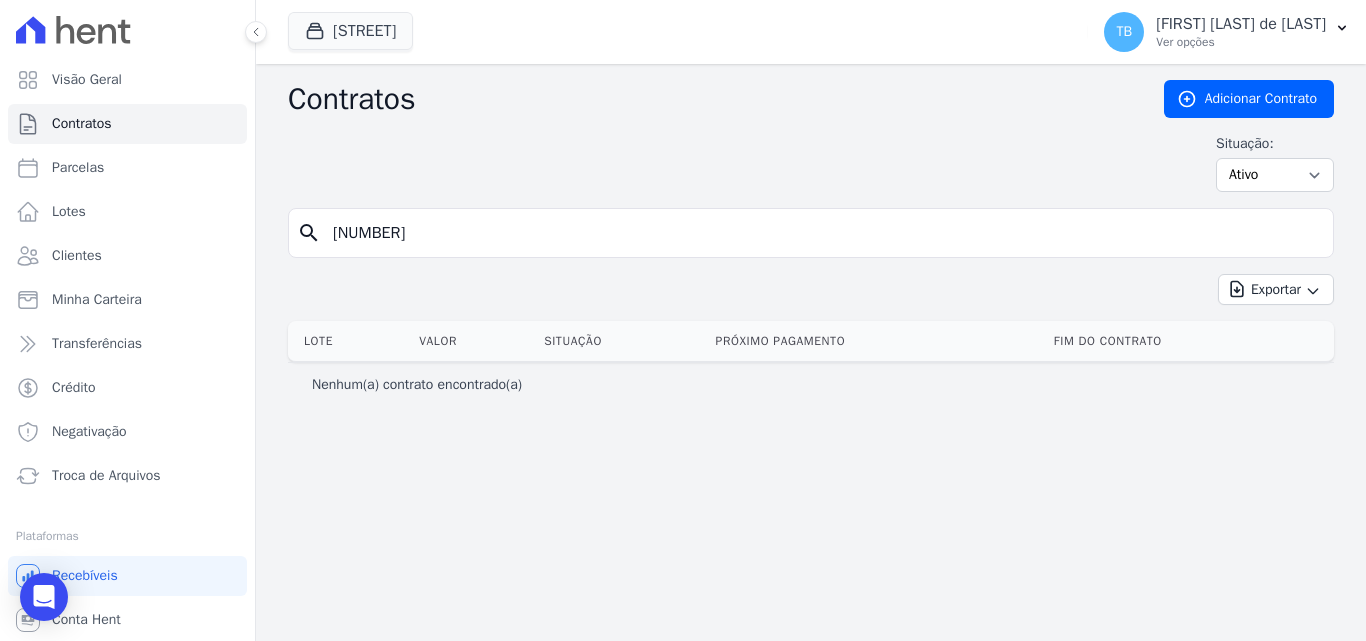 drag, startPoint x: 412, startPoint y: 229, endPoint x: 0, endPoint y: 136, distance: 422.36597 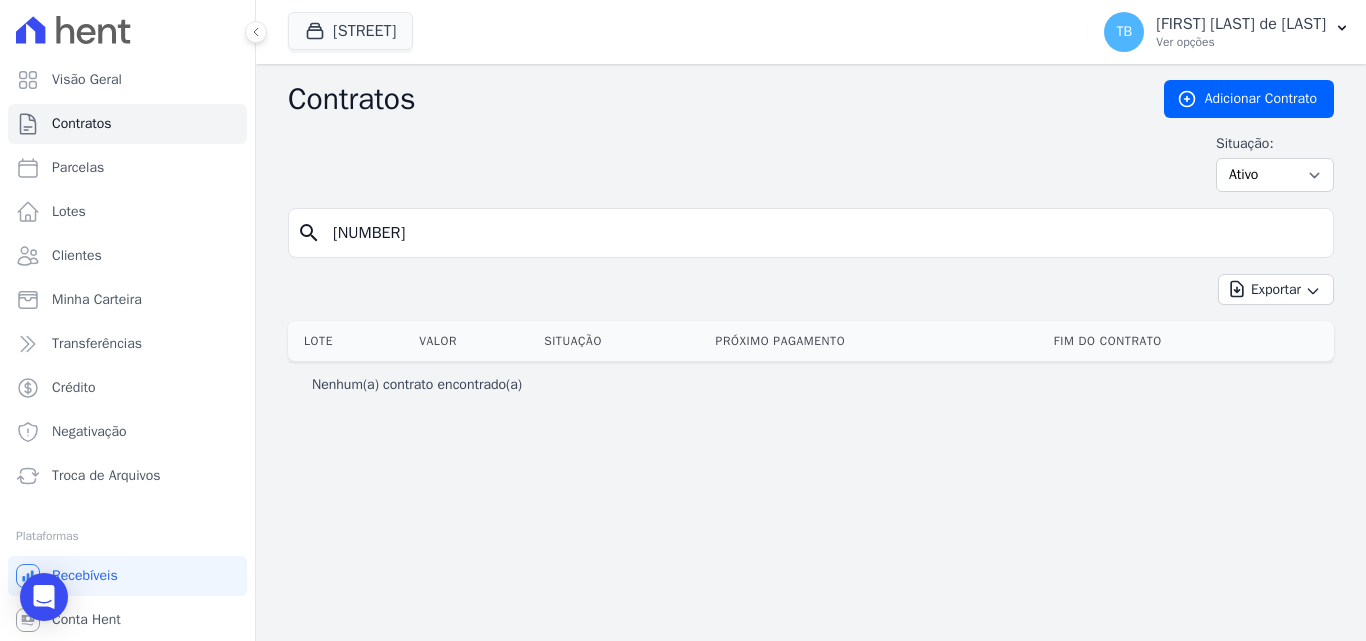 click on "Visão Geral
Contratos
Parcelas
Lotes
Clientes
Minha Carteira
Transferências
Crédito
Negativação" at bounding box center [683, 320] 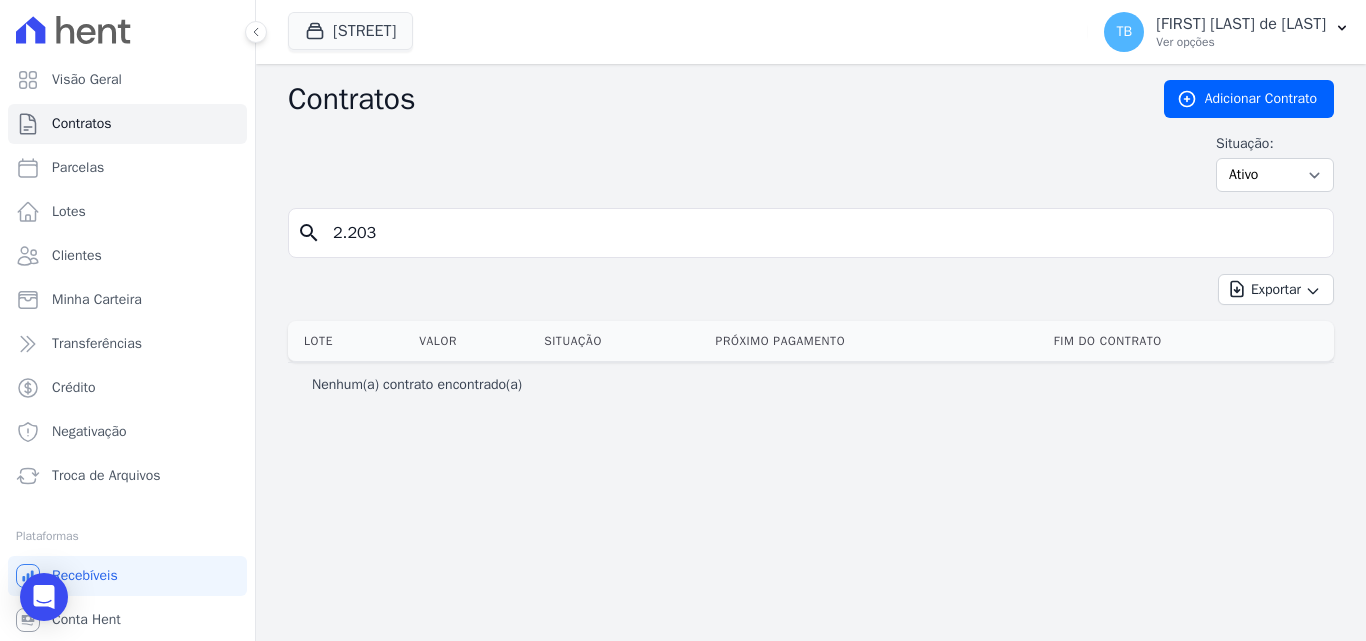 type on "2.203" 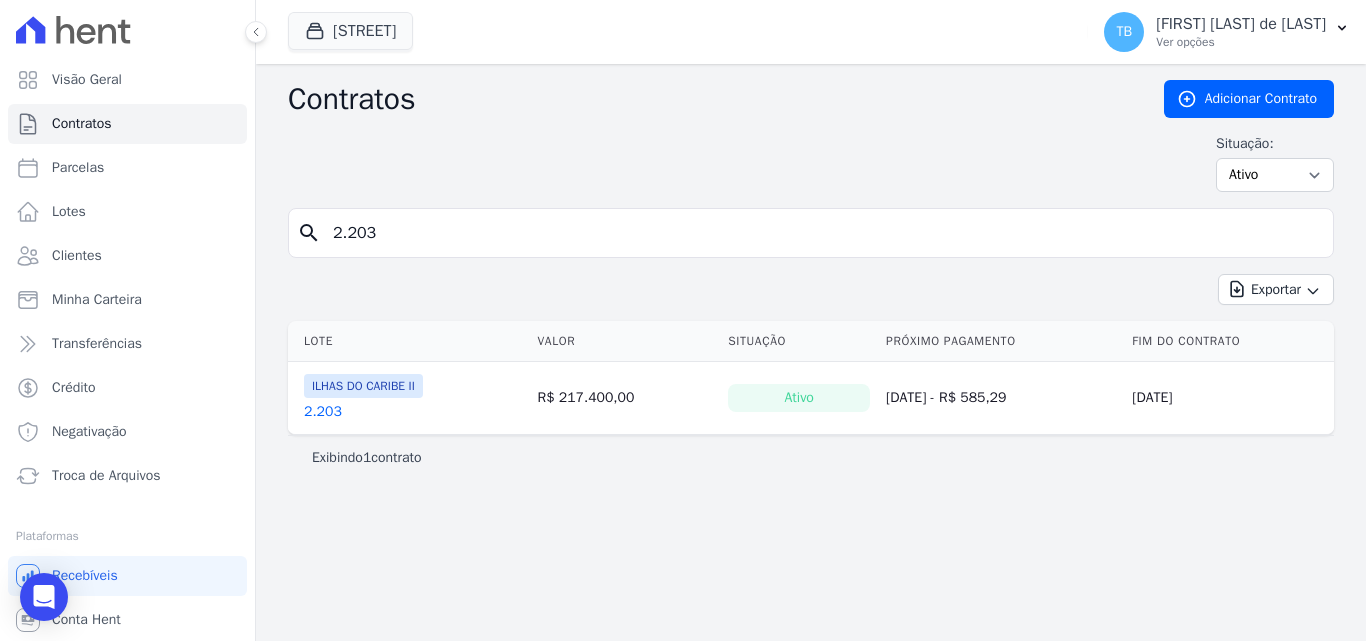 click on "2.203" at bounding box center [323, 412] 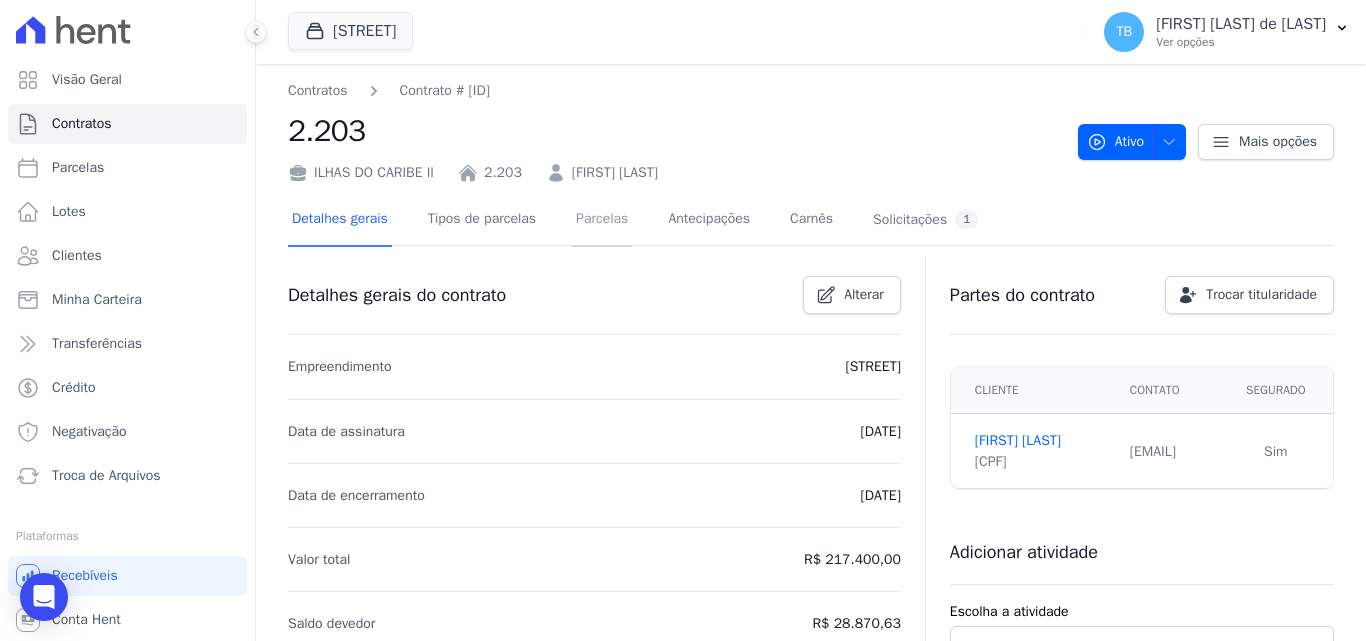 click on "Parcelas" at bounding box center (602, 220) 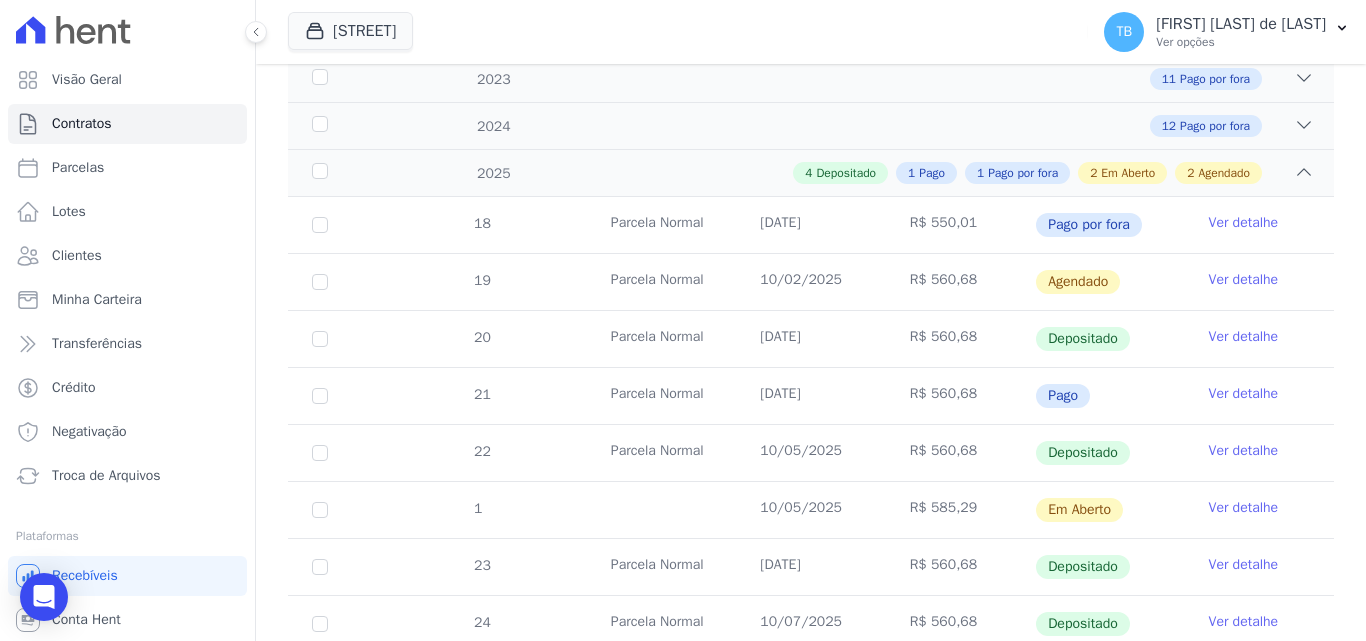 scroll, scrollTop: 204, scrollLeft: 0, axis: vertical 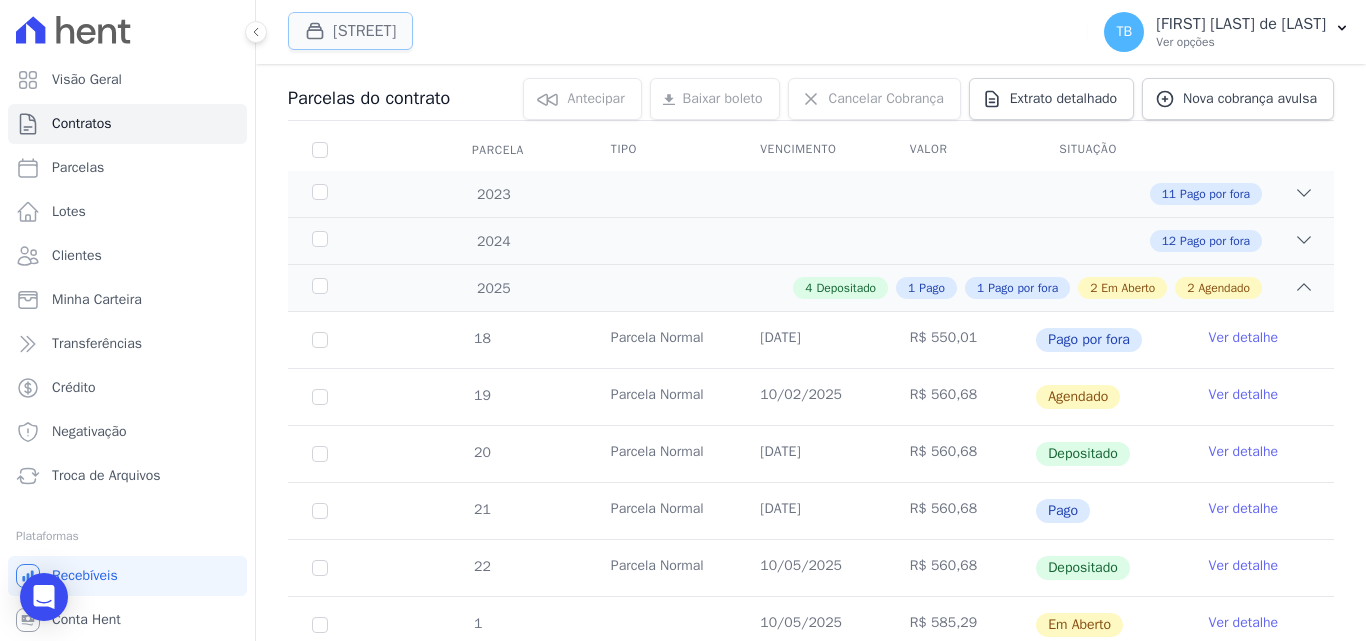 click on "[PROPRIETARY_NAME]" at bounding box center [350, 31] 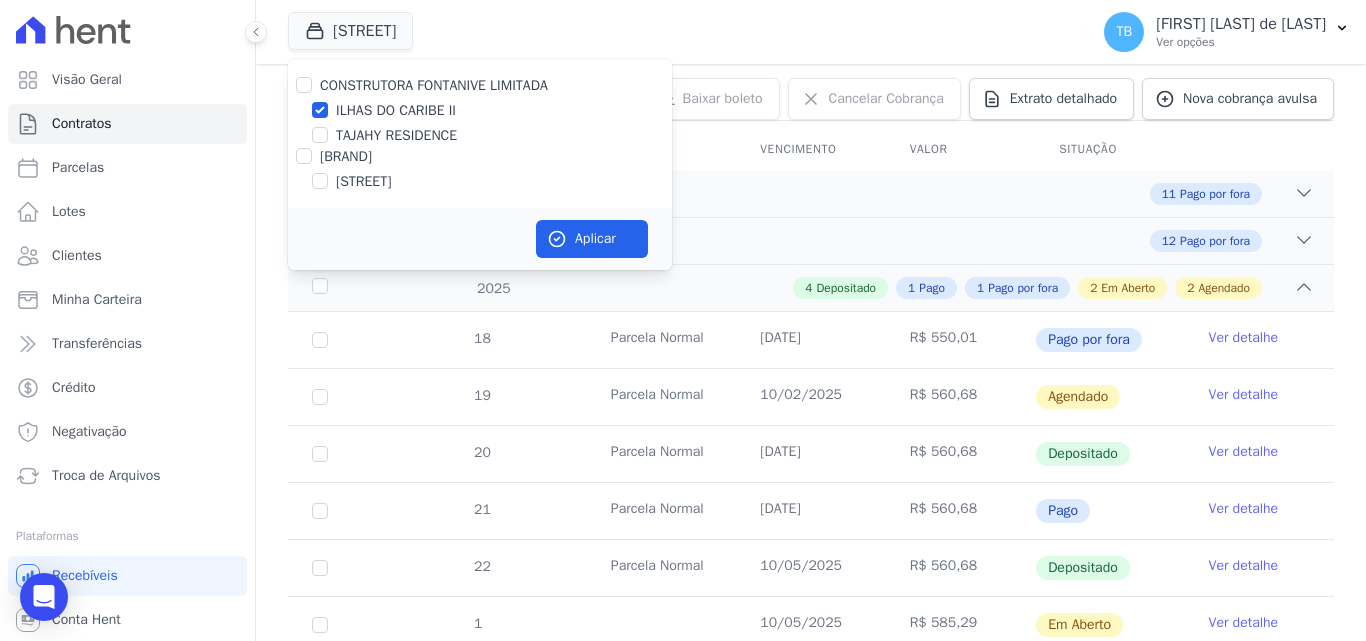 click on "[PROPRIETARY_NAME]" at bounding box center [480, 135] 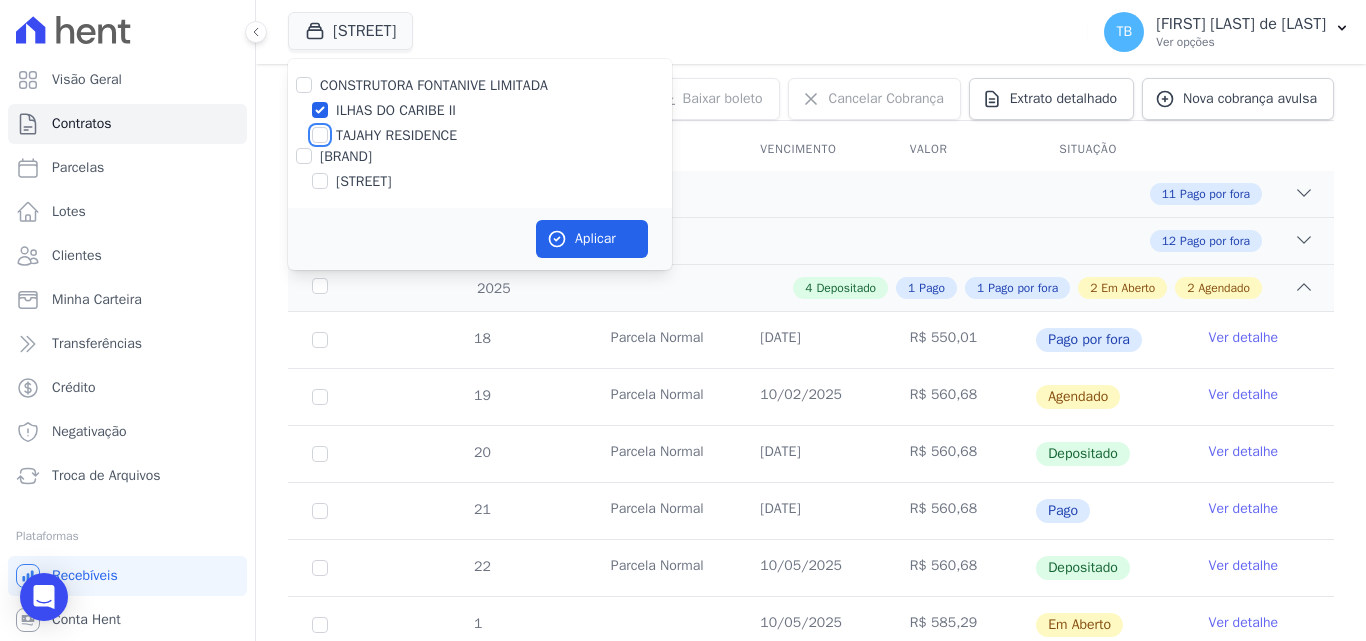 click on "[PROPRIETARY_NAME]" at bounding box center (320, 135) 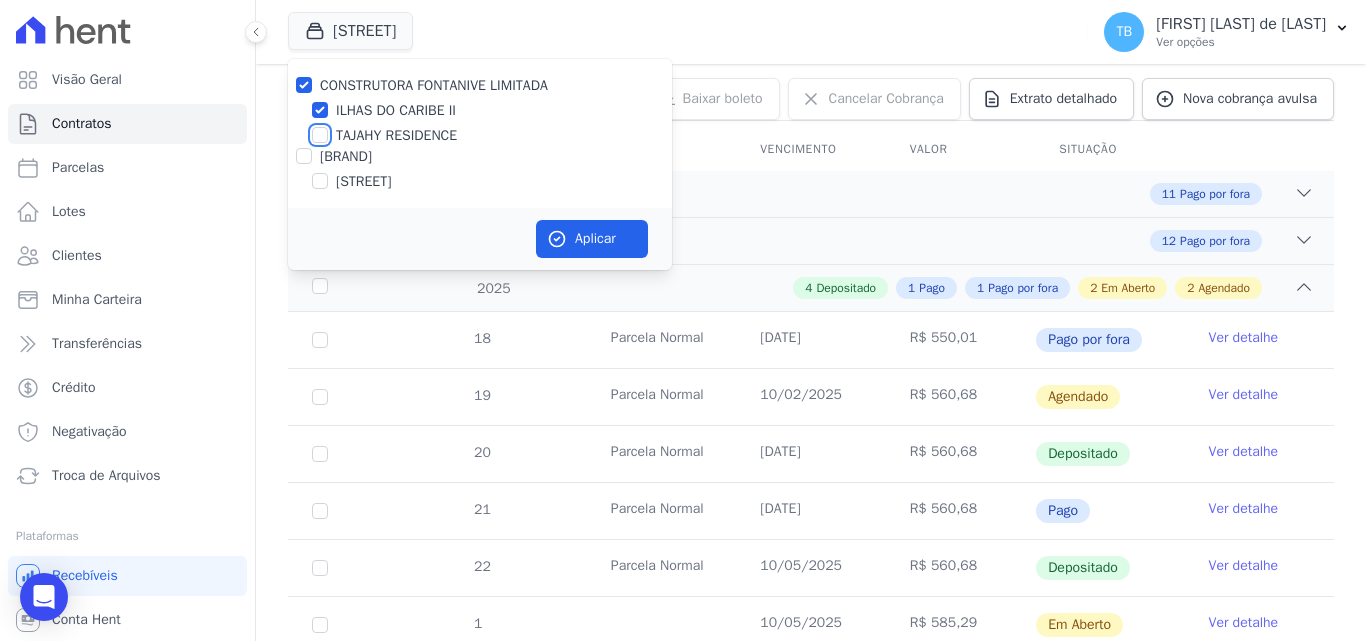 checkbox on "true" 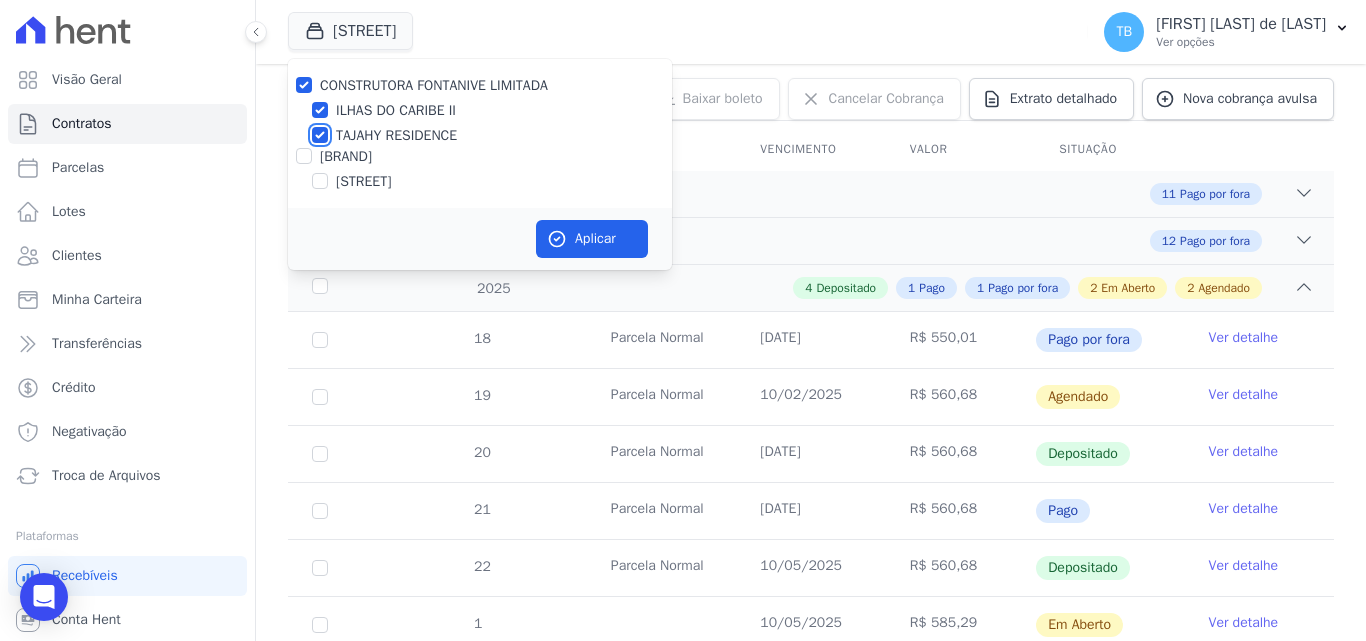 checkbox on "true" 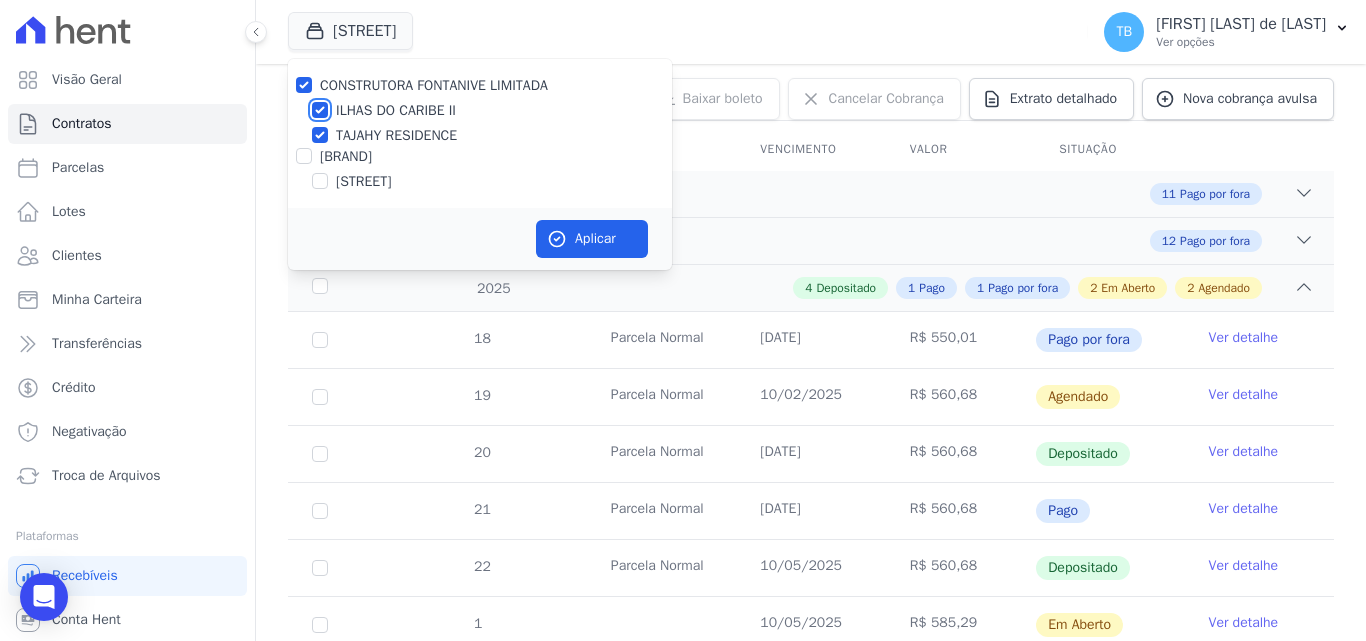 click on "[PROPRIETARY_NAME]" at bounding box center (320, 110) 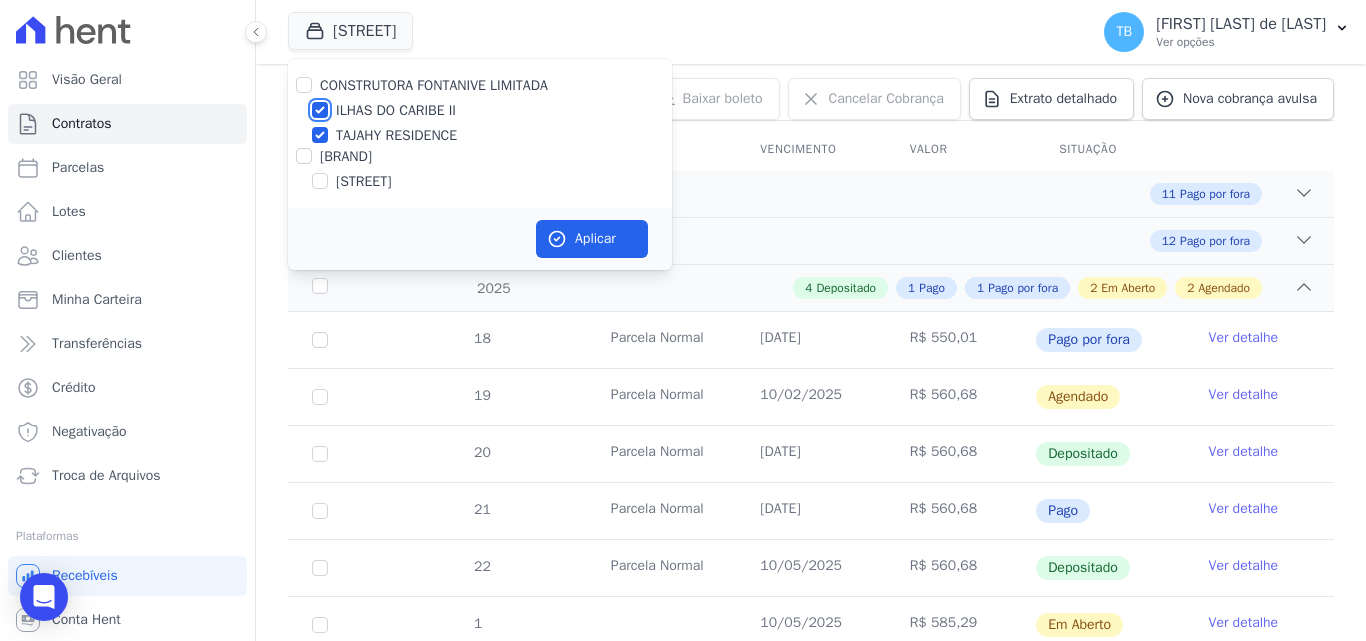 checkbox on "false" 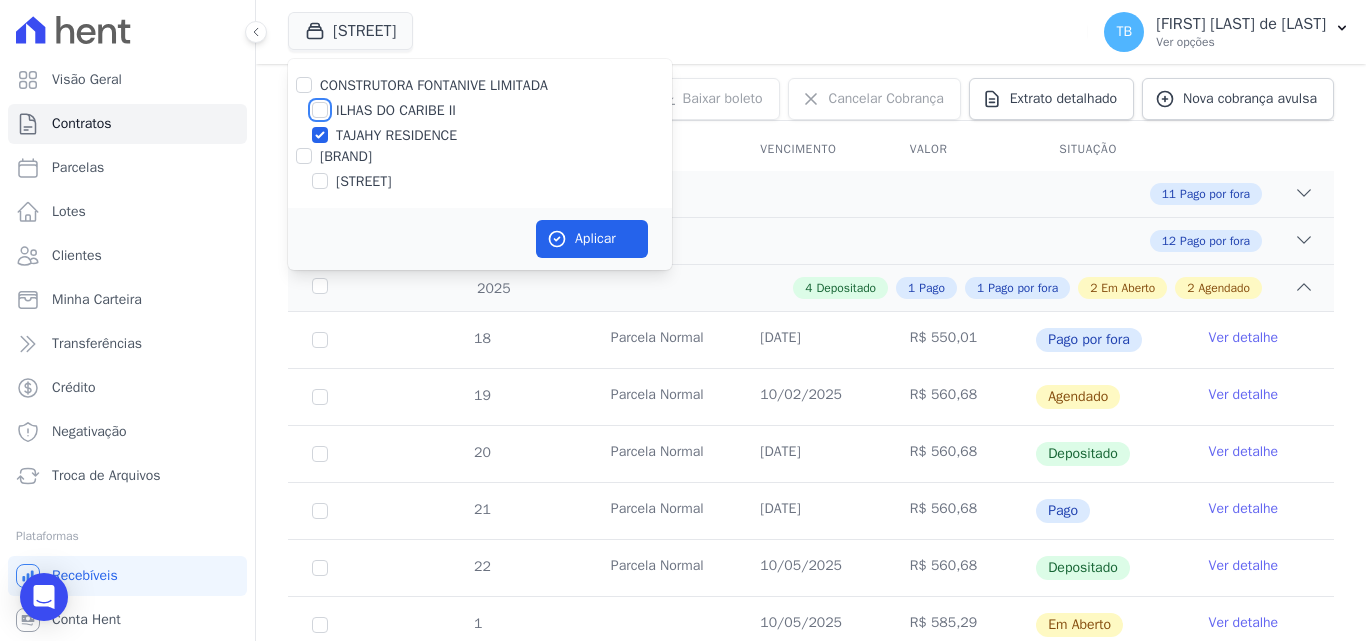 checkbox on "false" 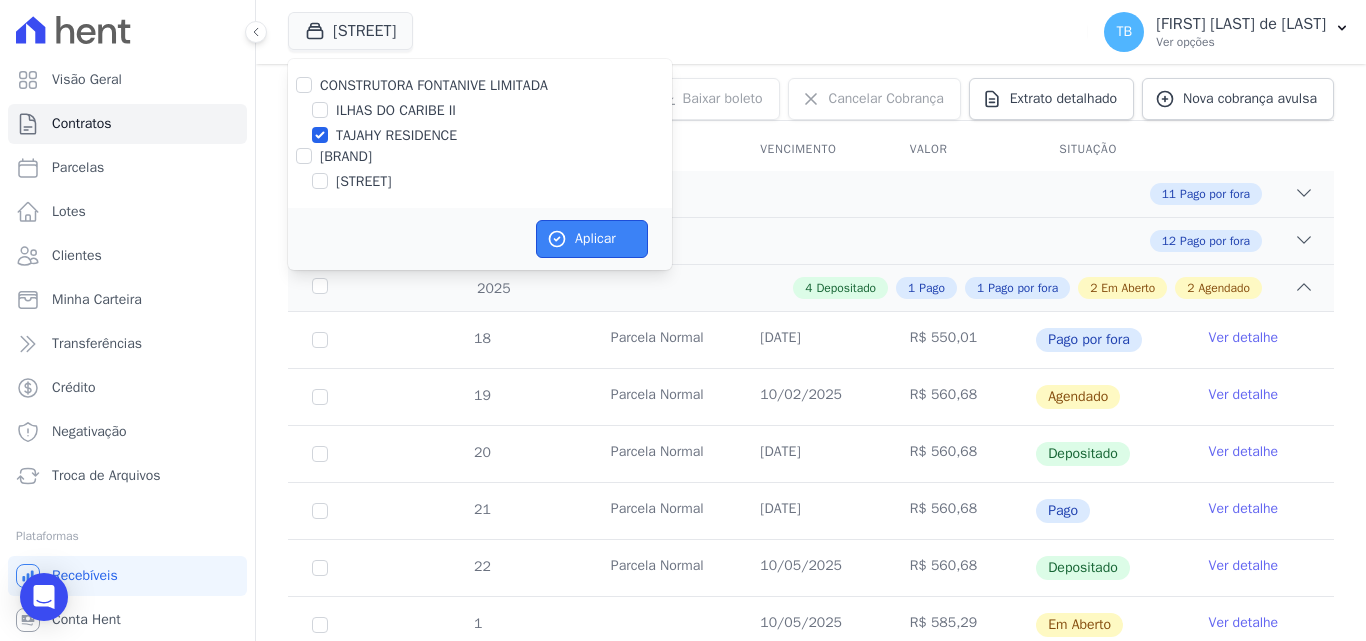 click on "Aplicar" at bounding box center [592, 239] 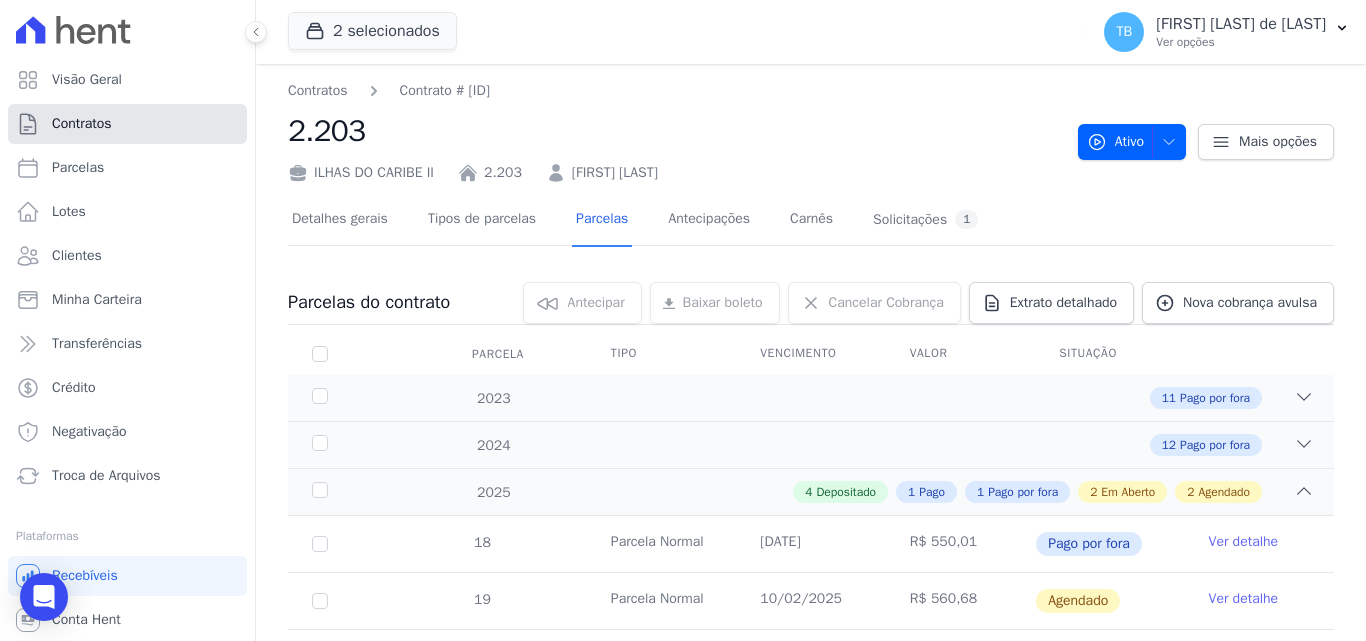 click on "Contratos" at bounding box center (82, 124) 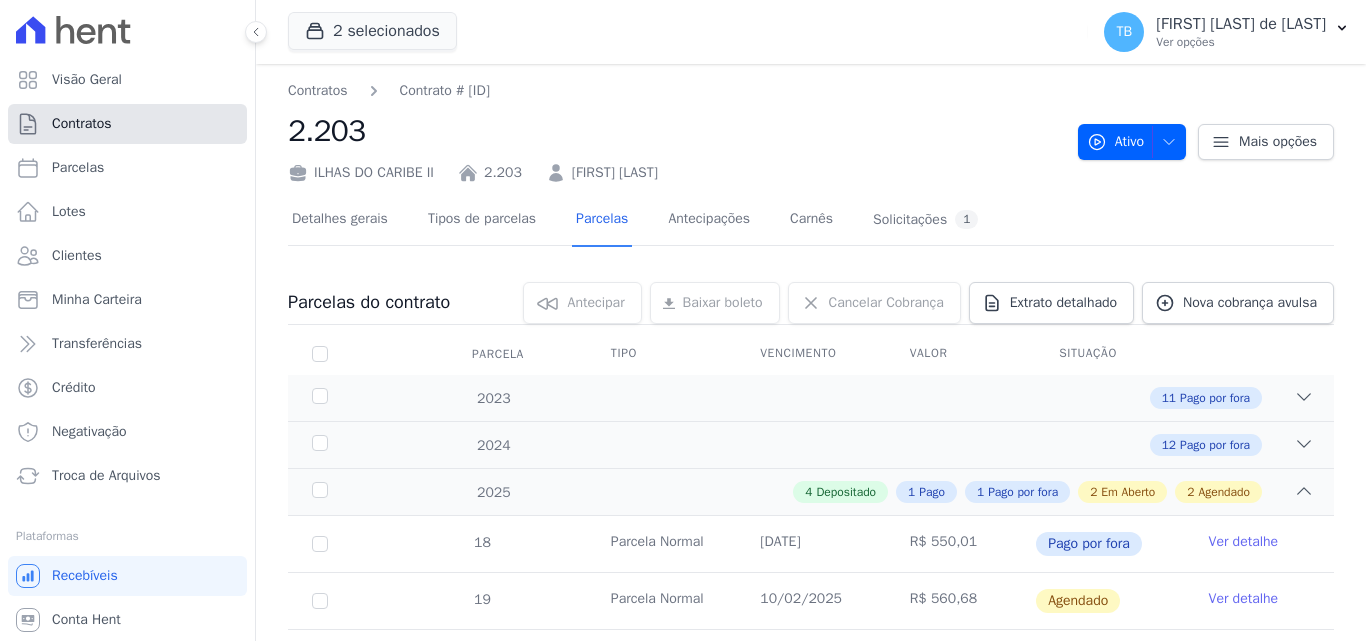 click on "Contratos" at bounding box center (82, 124) 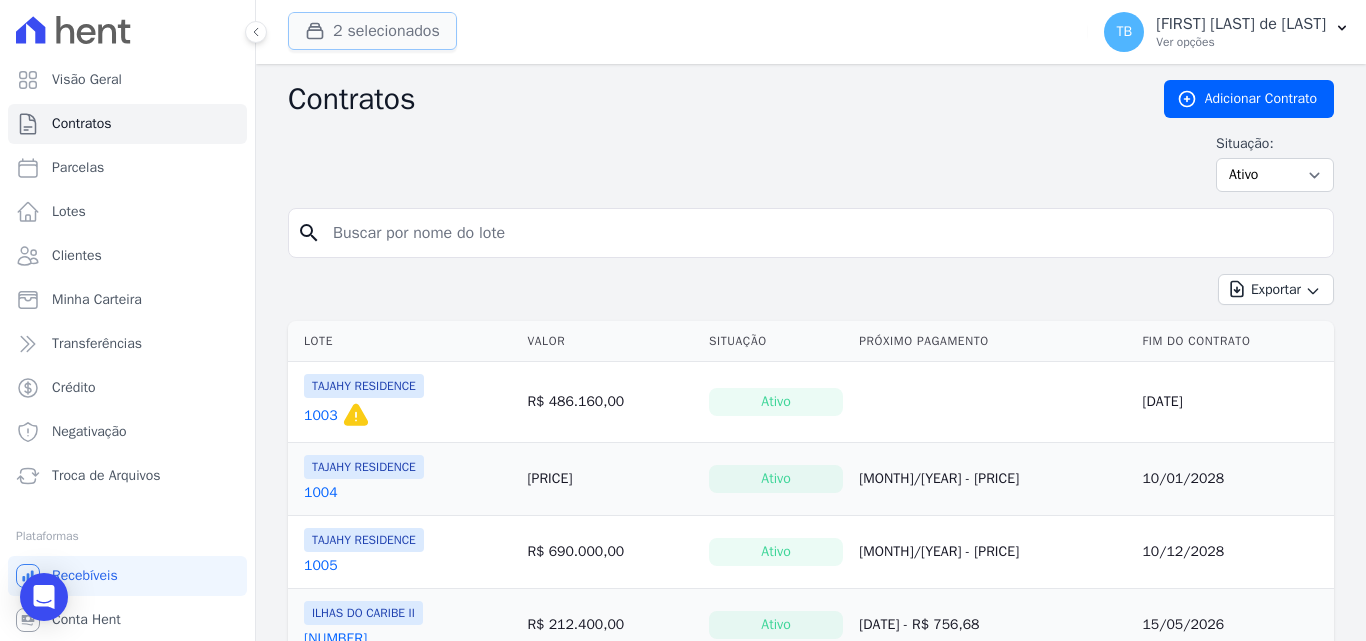 click on "2 selecionados" at bounding box center [372, 31] 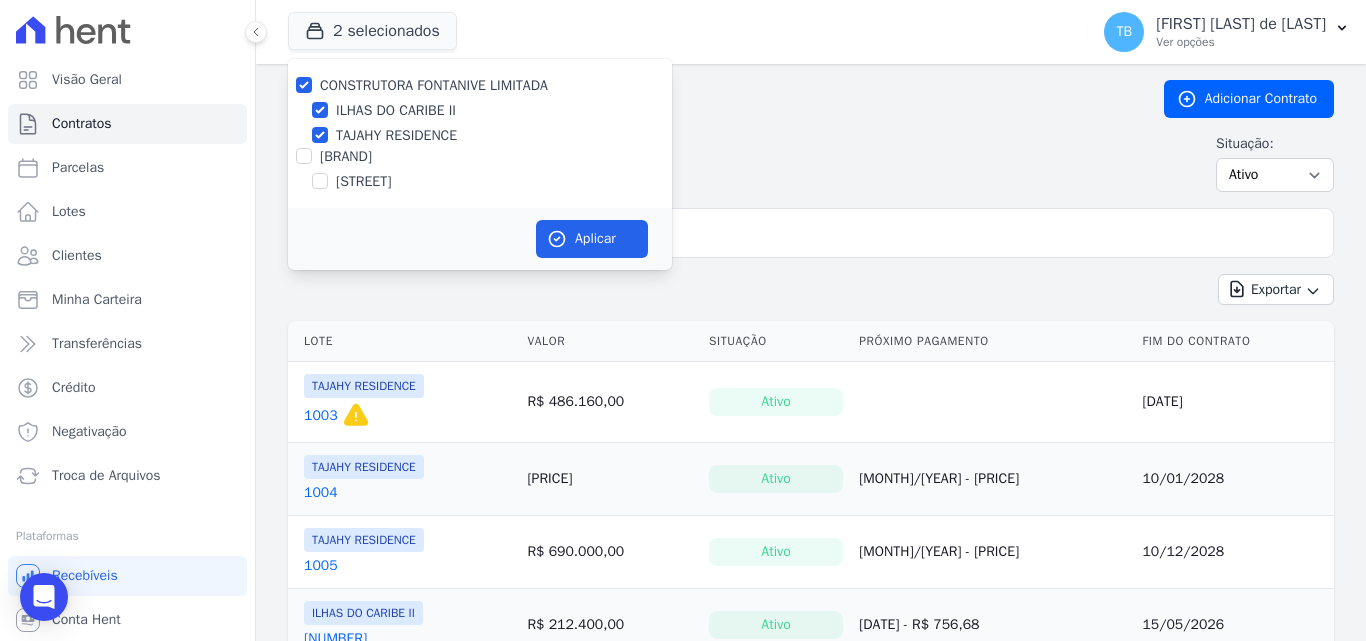 click on "[PROPRIETARY_NAME]" at bounding box center [480, 110] 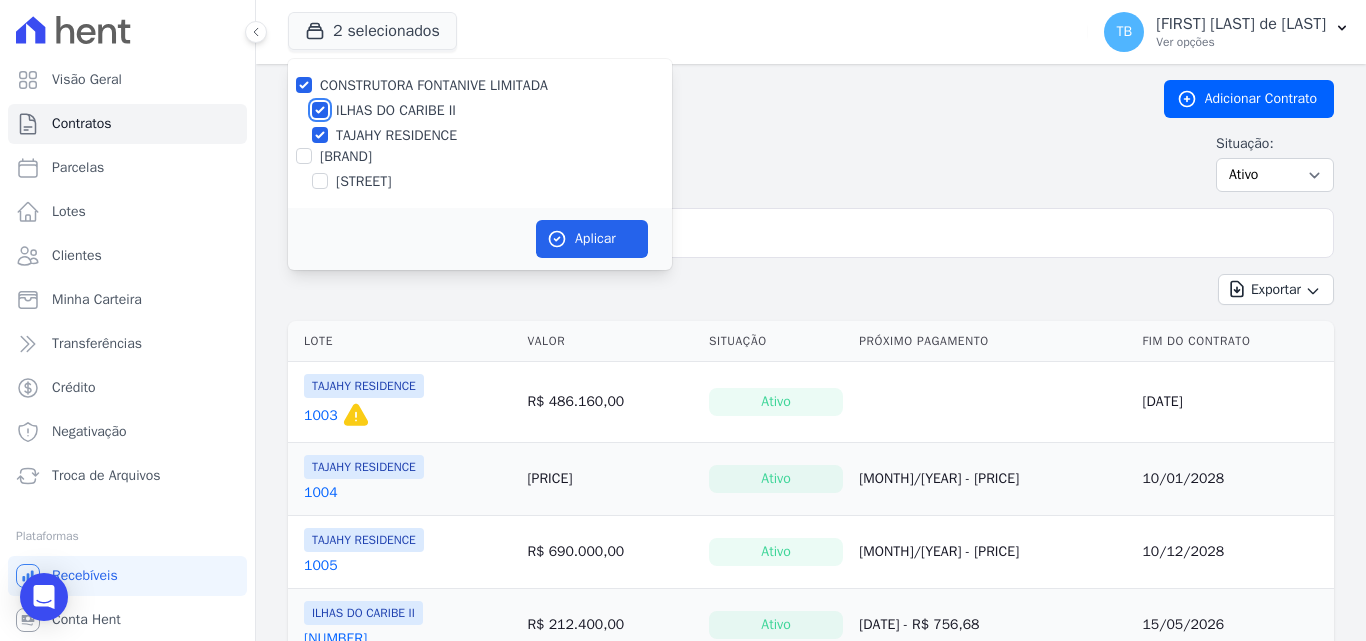 drag, startPoint x: 321, startPoint y: 106, endPoint x: 321, endPoint y: 137, distance: 31 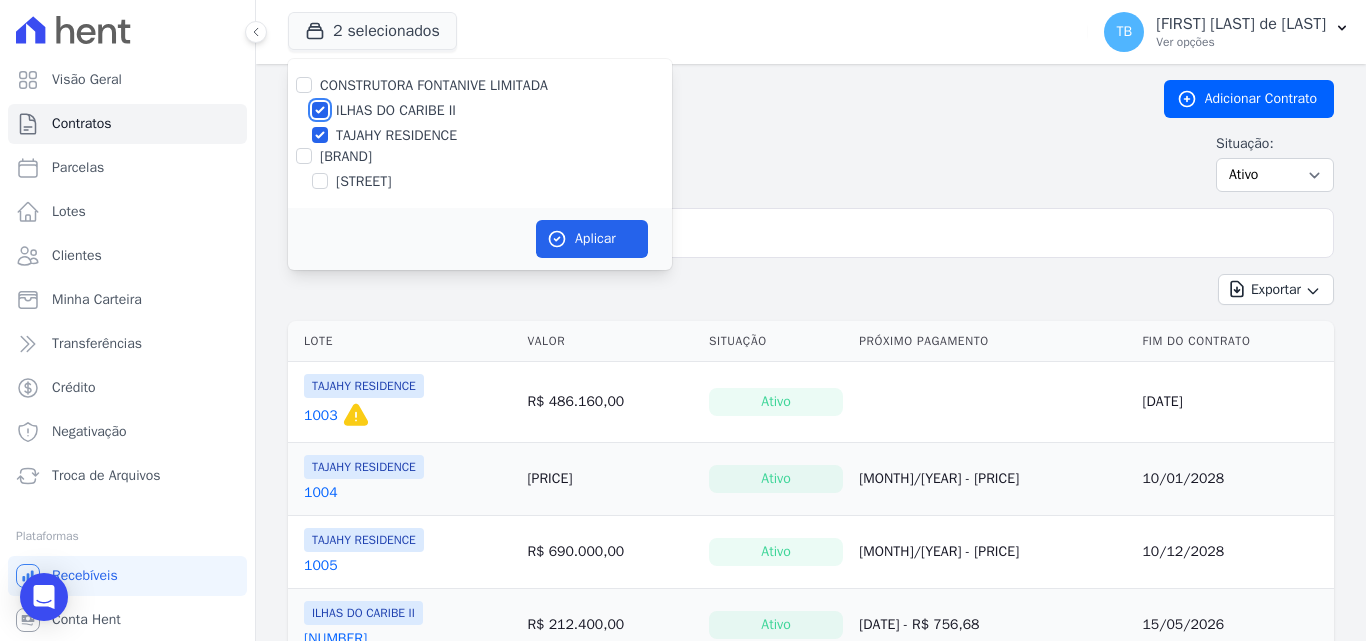 checkbox on "false" 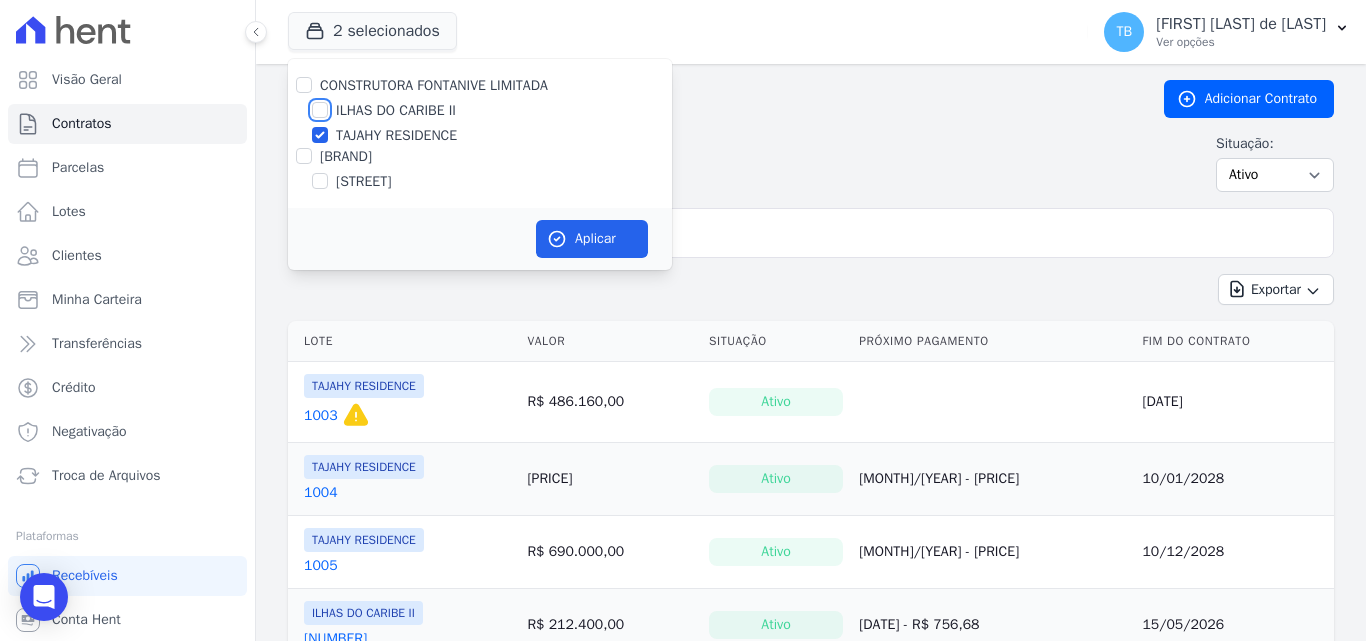 checkbox on "false" 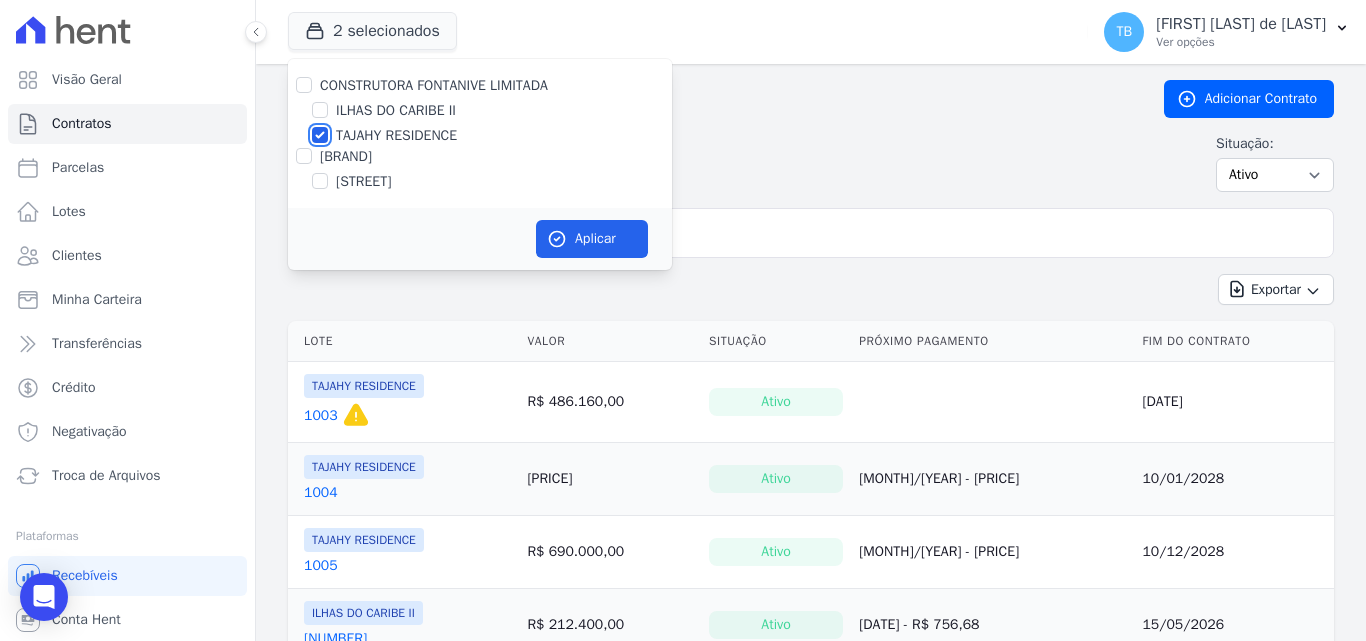 click on "[PROPRIETARY_NAME]" at bounding box center (320, 135) 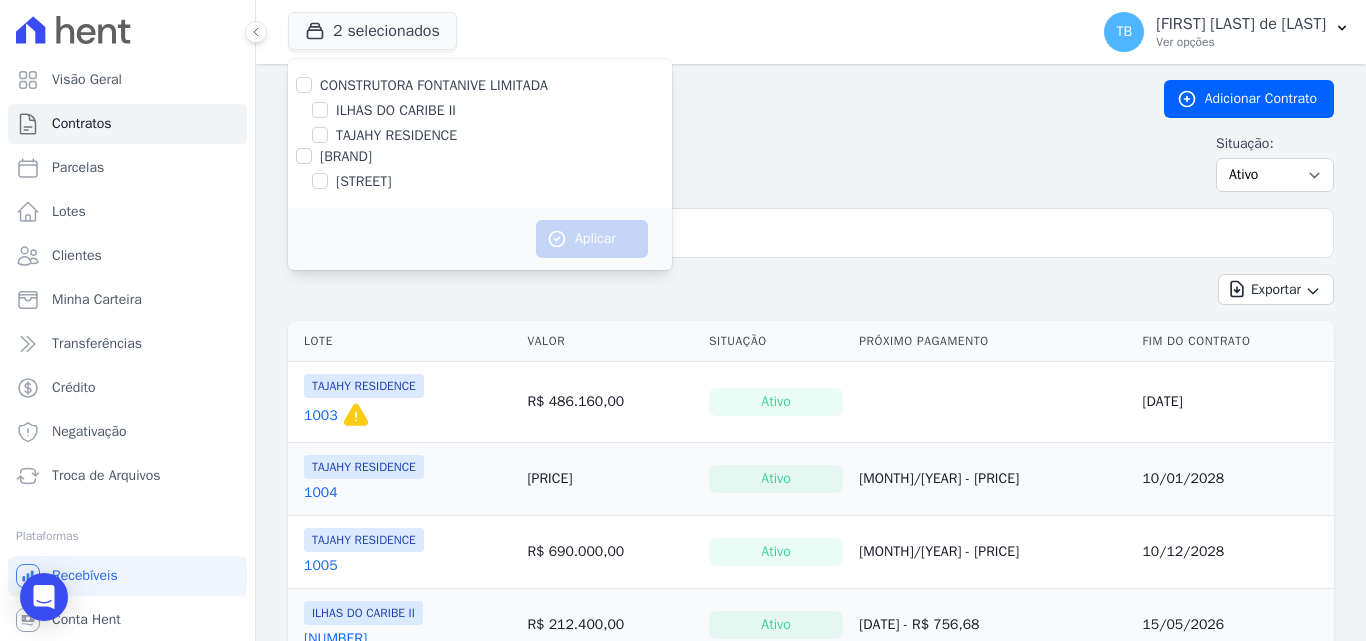 click on "[PROPRIETARY_NAME]" at bounding box center [480, 135] 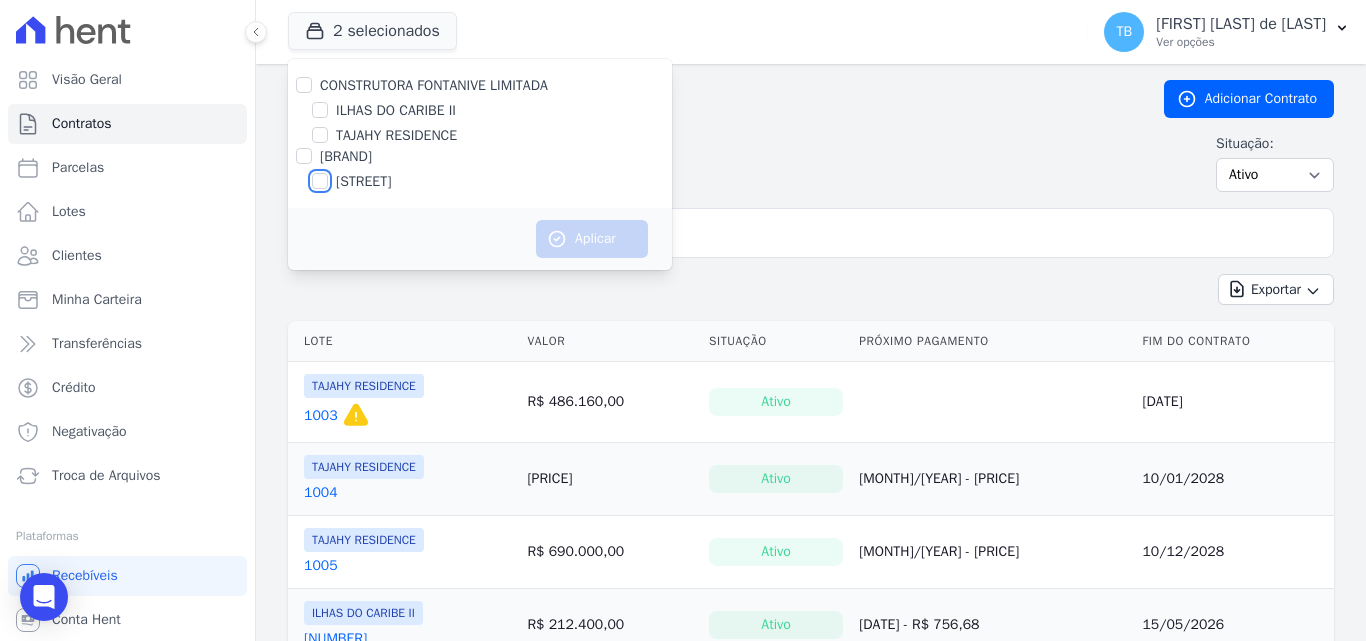 click on "[PROPRIETARY_NAME]" at bounding box center [320, 181] 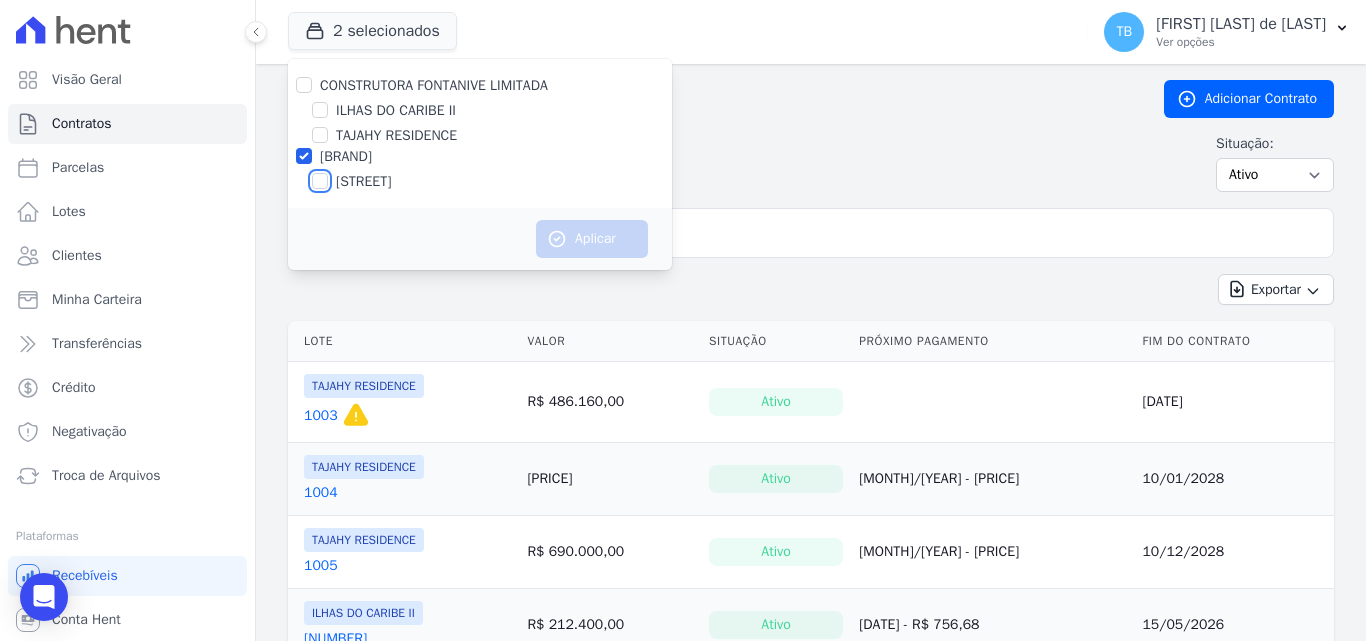 checkbox on "true" 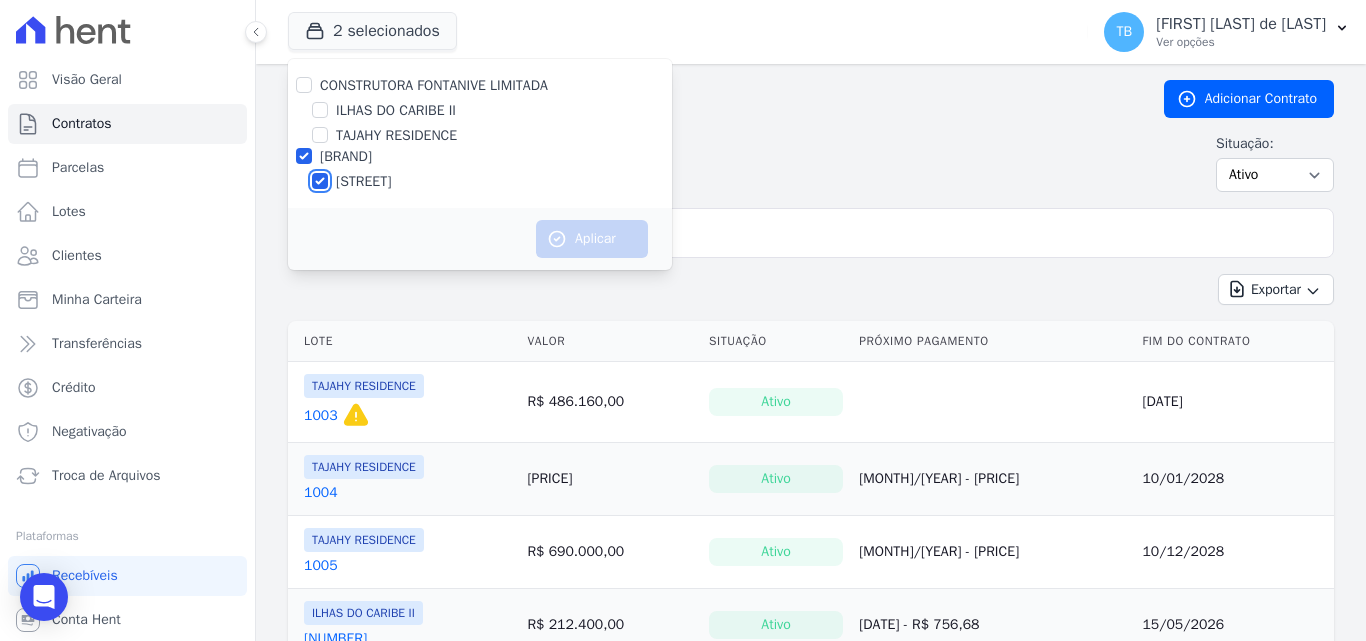 checkbox on "true" 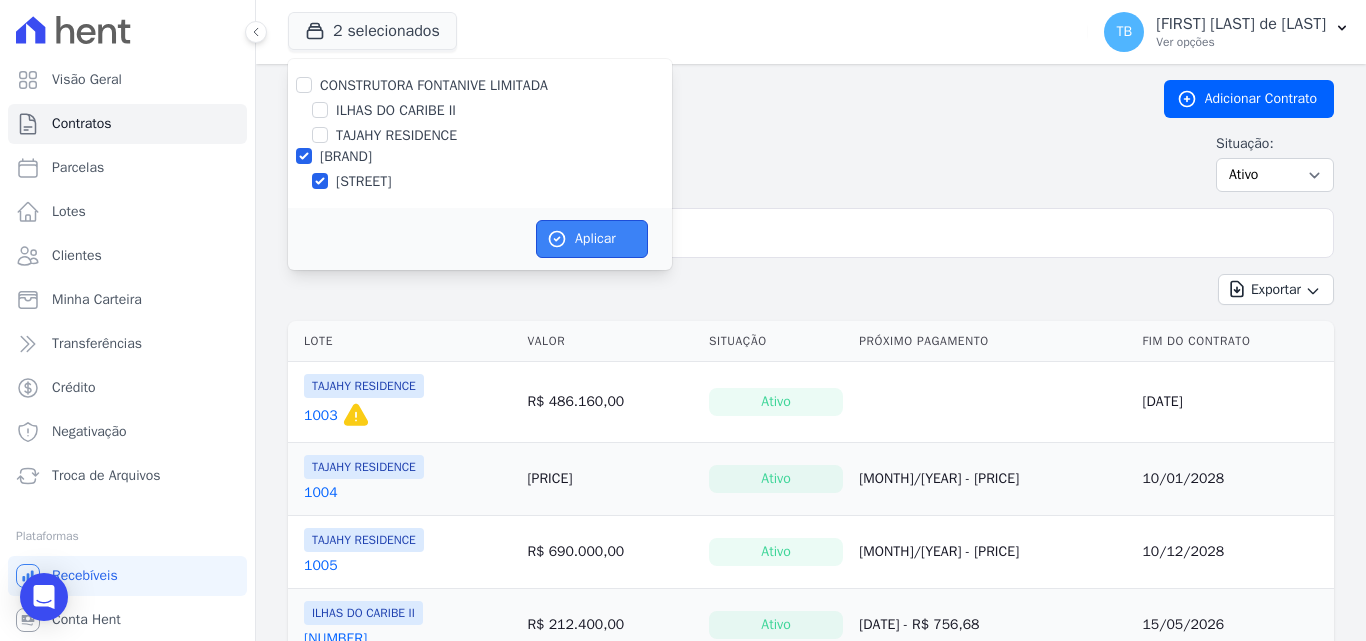 click on "Aplicar" at bounding box center [592, 239] 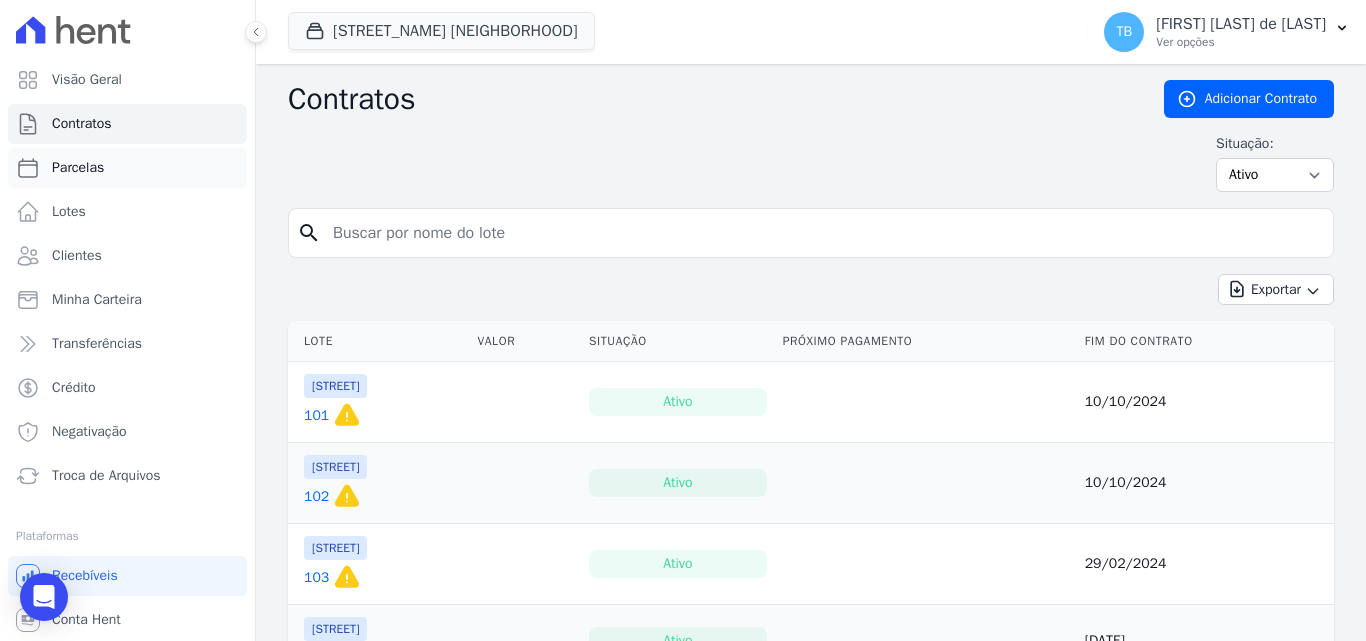 click on "Parcelas" at bounding box center [127, 168] 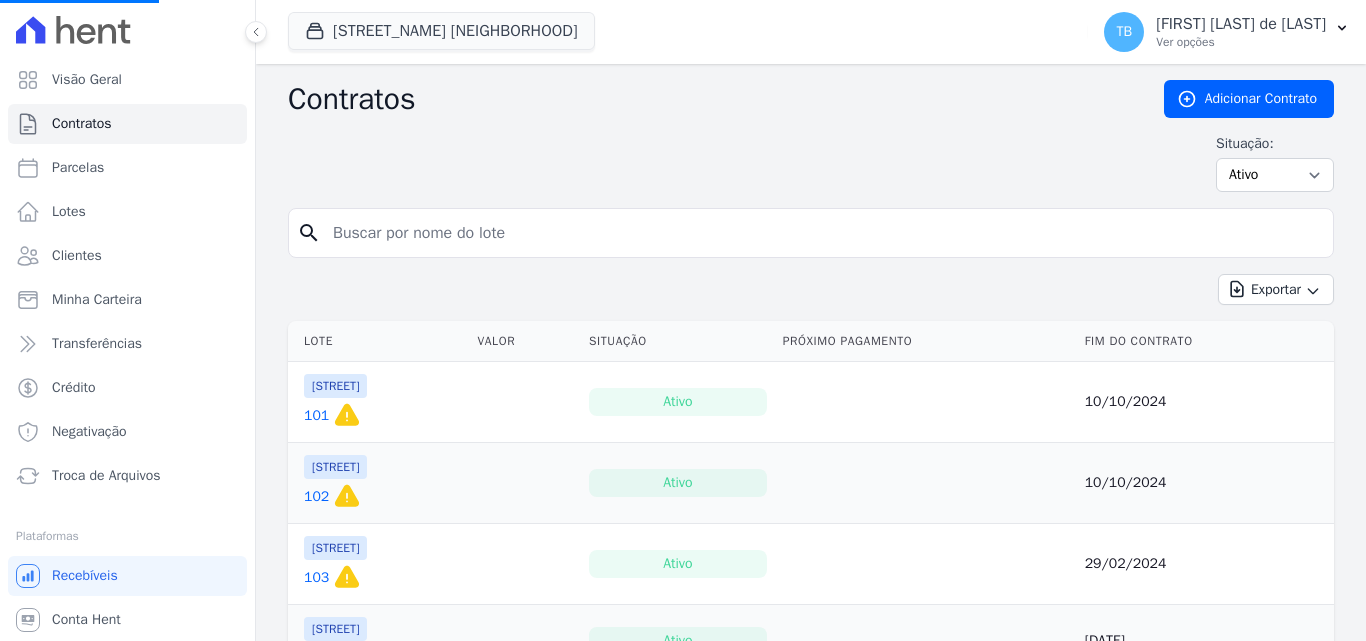 select 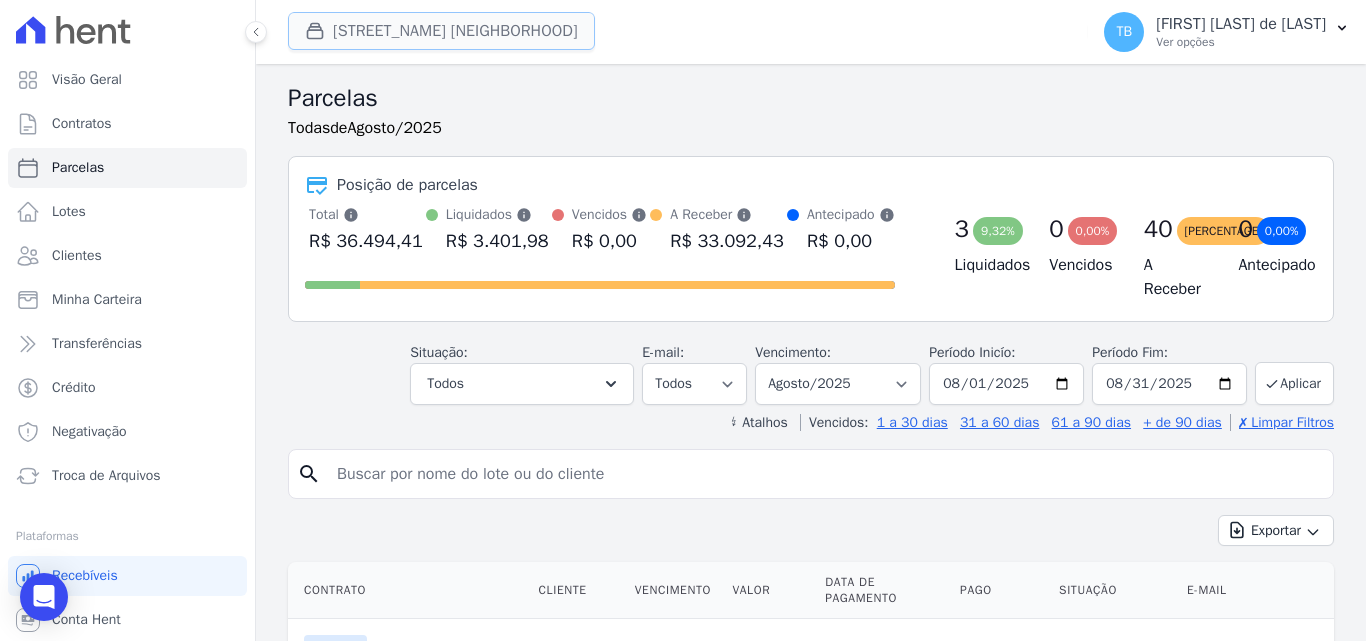click on "Morada Do Bosque Residencial" at bounding box center (441, 31) 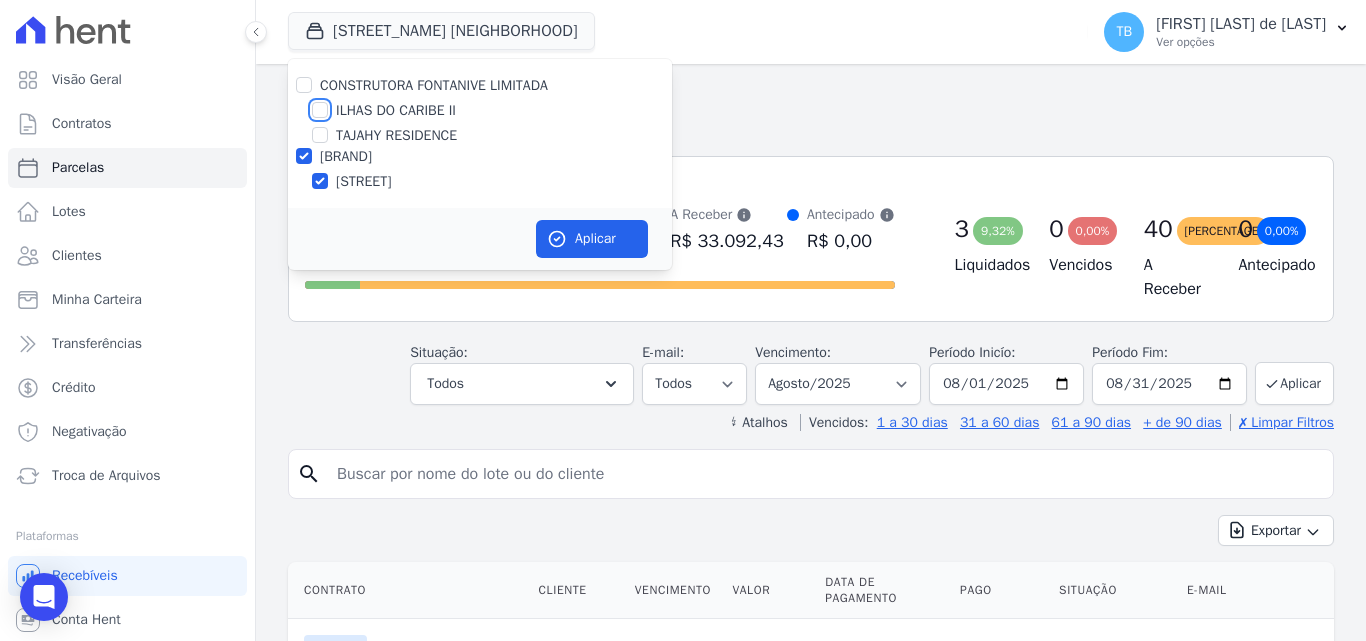 click on "[PROPRIETARY_NAME]" at bounding box center (320, 110) 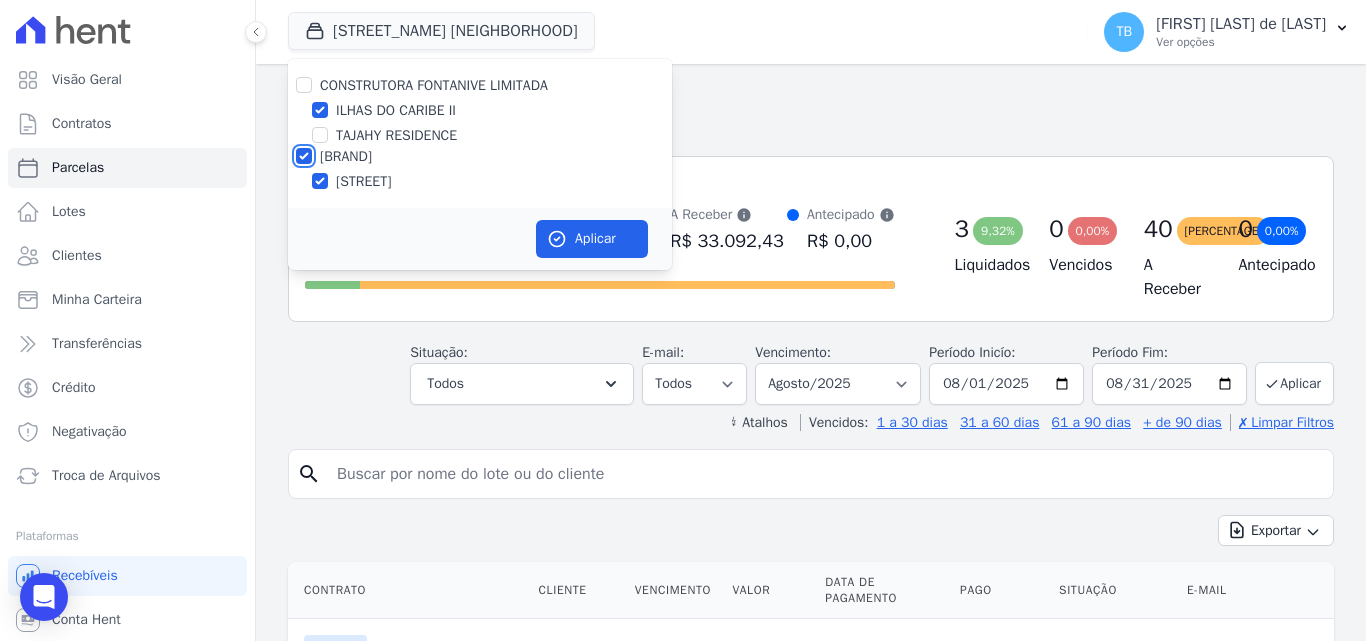 click on "Construtora Fontanive" at bounding box center [304, 156] 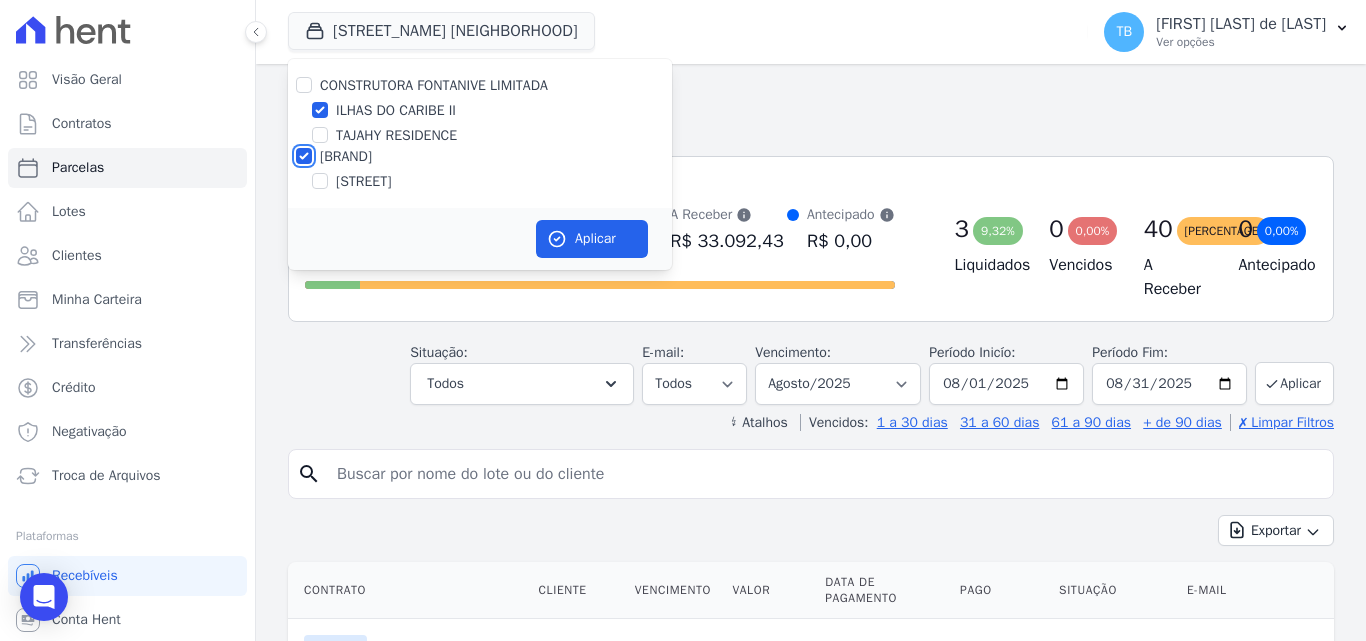 checkbox on "false" 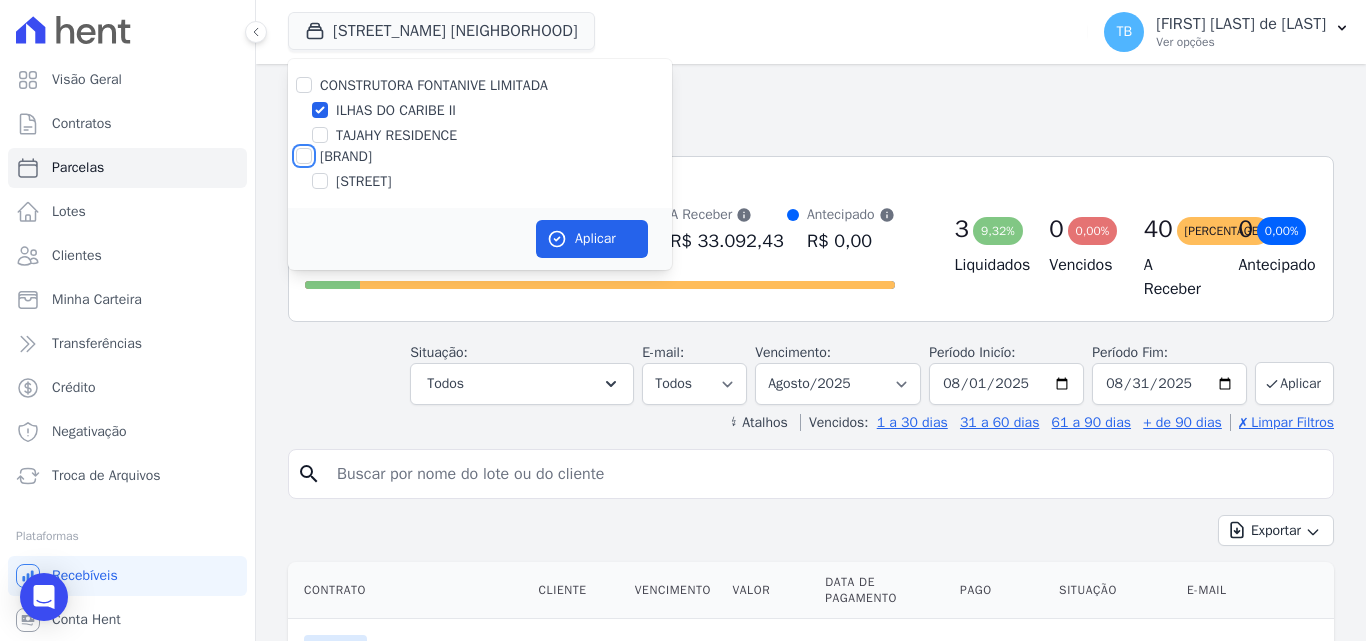 checkbox on "false" 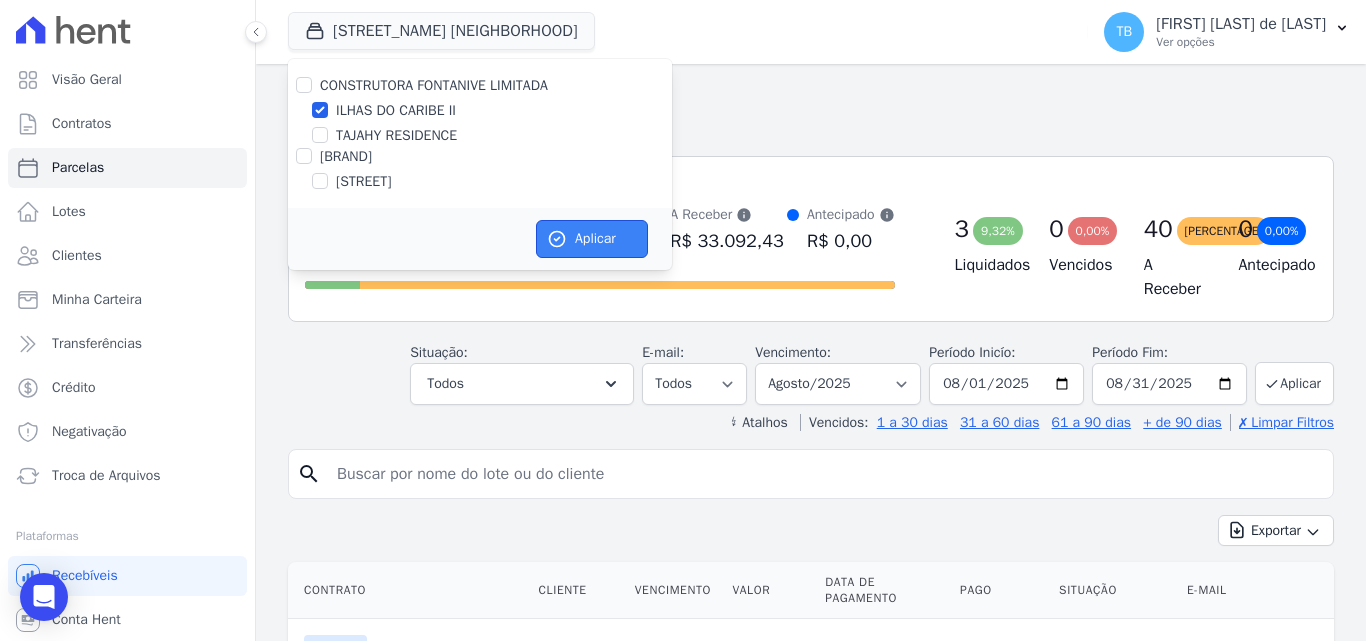 click on "Aplicar" at bounding box center [592, 239] 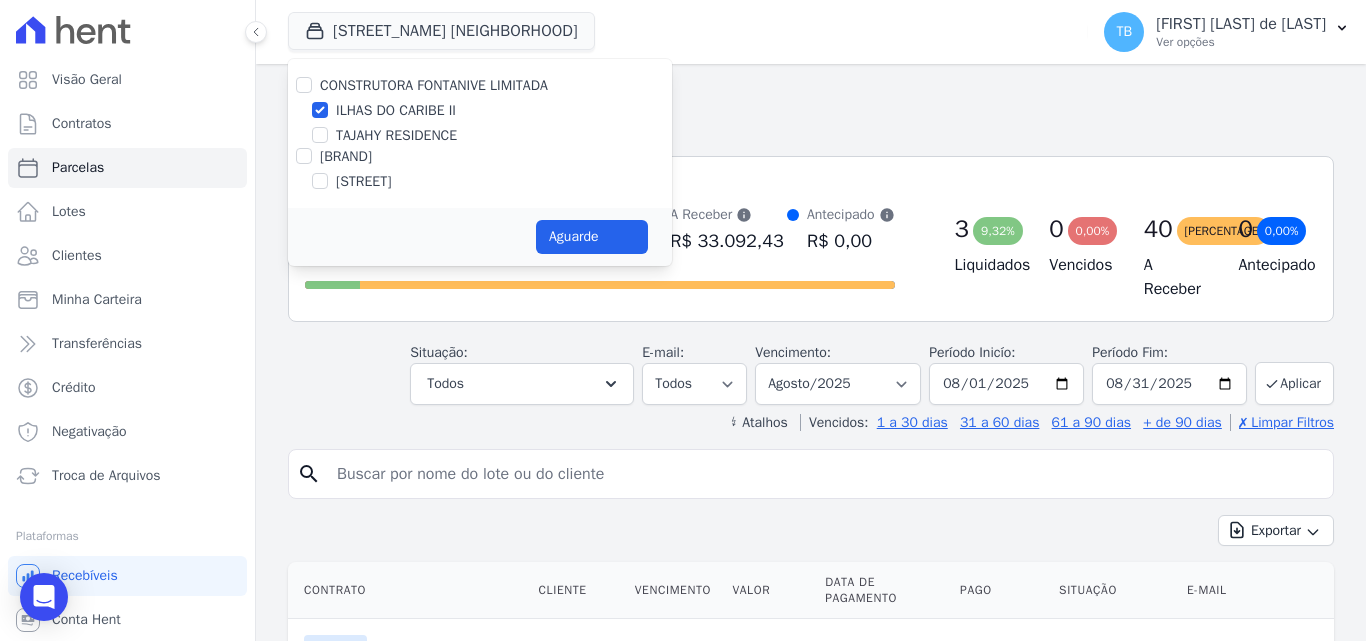 select 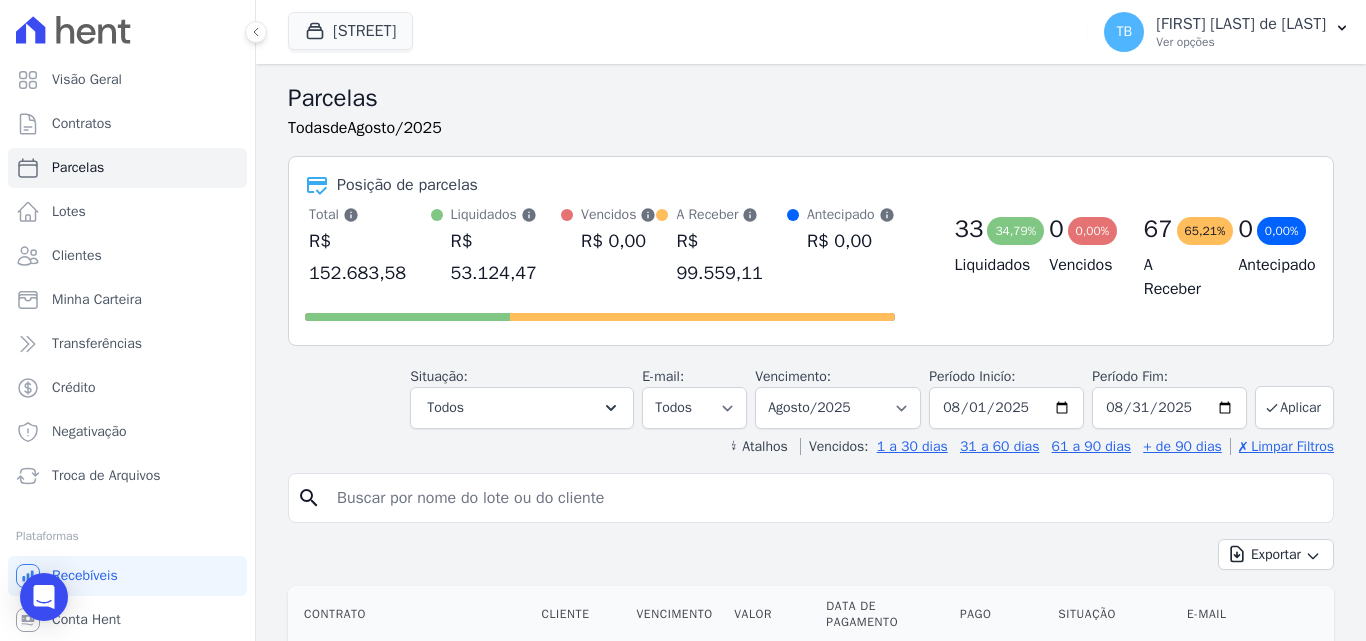 click at bounding box center [825, 498] 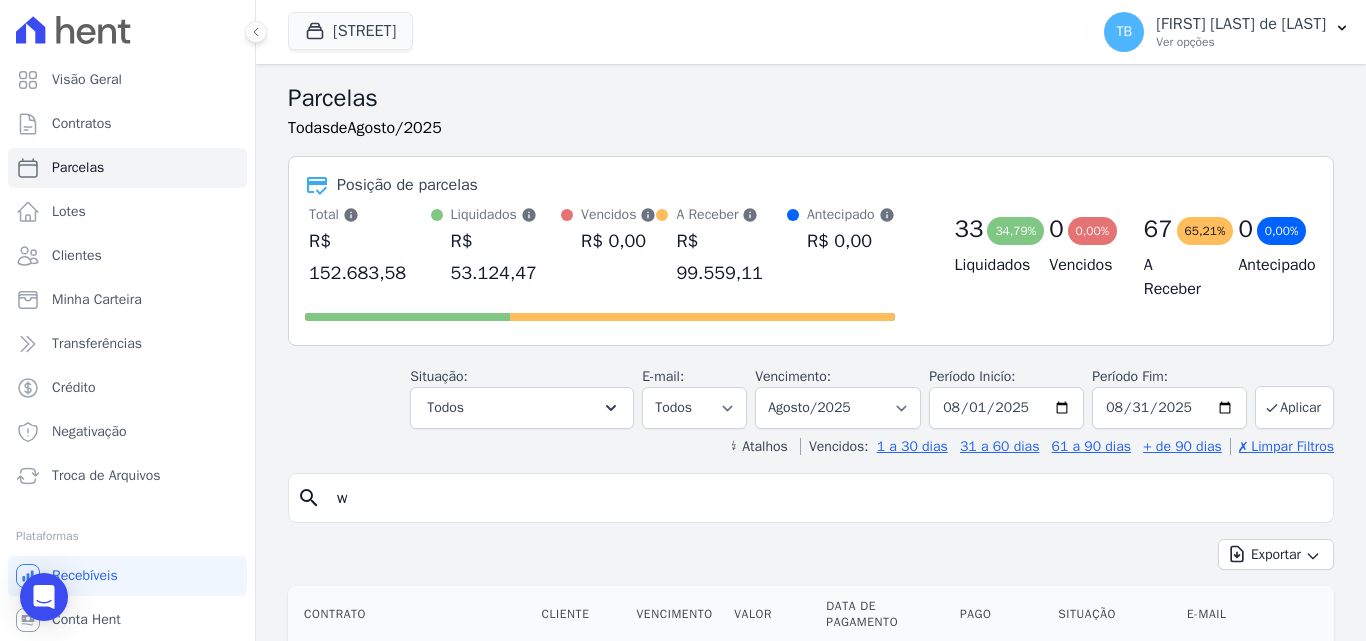 type on "[FIRST] [LAST]" 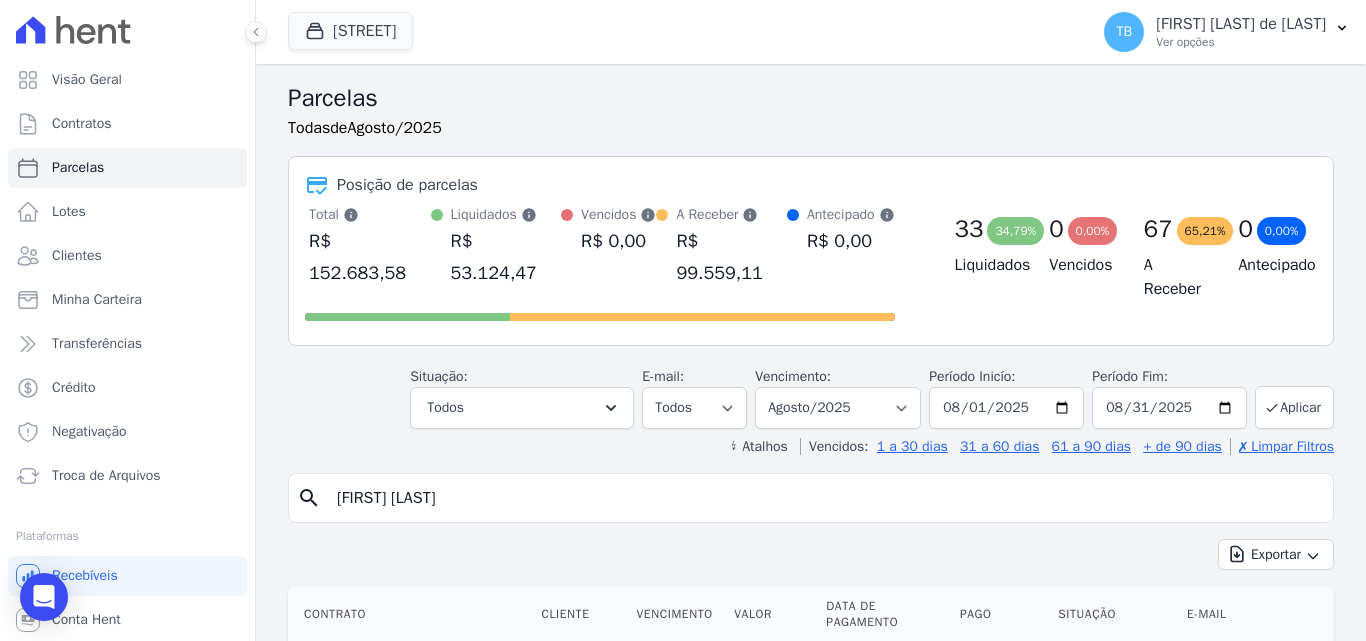 select 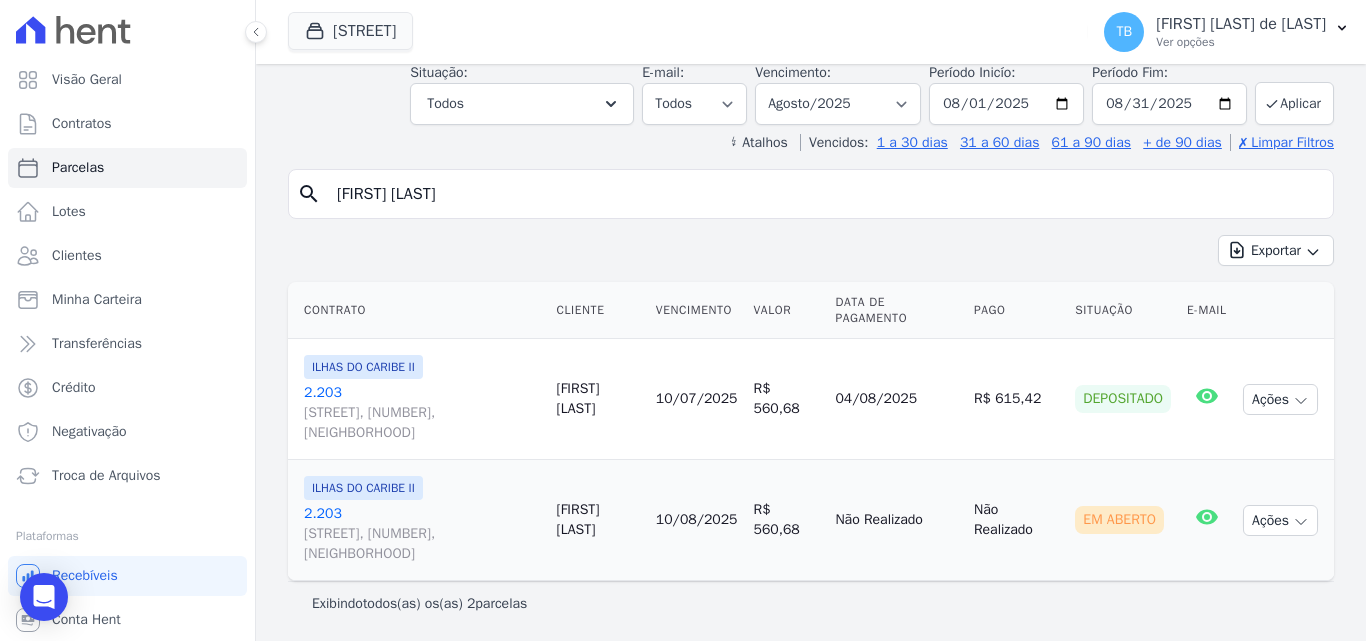 scroll, scrollTop: 103, scrollLeft: 0, axis: vertical 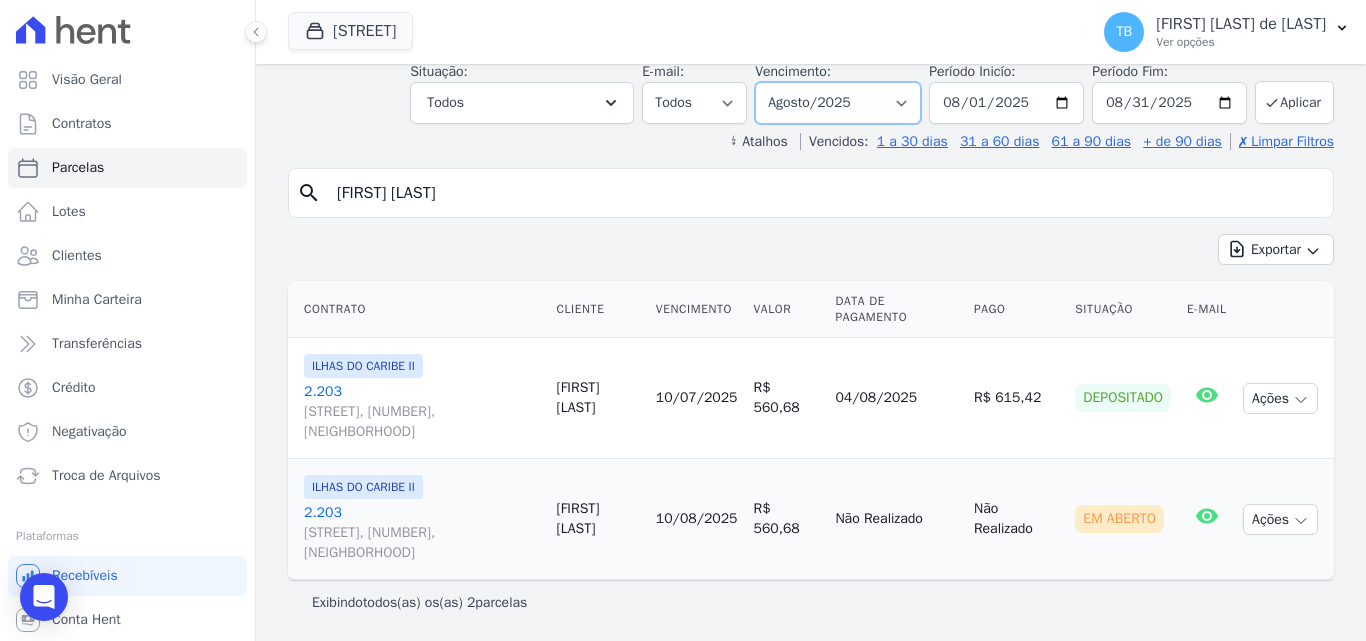 click on "Filtrar por período
────────
Todos os meses
Agosto/[YEAR]
Setembro/[YEAR]
Outubro/[YEAR]
Novembro/[YEAR]
Dezembro/[YEAR]
Janeiro/[YEAR]
Fevereiro/[YEAR]
Março/[YEAR]
Abril/[YEAR]
Maio/[YEAR]
Junho/[YEAR]
Julho/[YEAR]
Agosto/[YEAR]
Setembro/[YEAR]
Outubro/[YEAR]
Novembro/[YEAR]
Dezembro/[YEAR]
Janeiro/[YEAR]
Fevereiro/[YEAR]
Março/[YEAR]
Abril/[YEAR]
Maio/[YEAR]
Junho/[YEAR]
Julho/[YEAR]
Agosto/[YEAR]
Setembro/[YEAR]
Outubro/[YEAR]
Novembro/[YEAR]
Dezembro/[YEAR]
Janeiro/[YEAR]
Fevereiro/[YEAR]
Março/[YEAR]
Abril/[YEAR]
Maio/[YEAR]
Junho/[YEAR]
Julho/[YEAR]
Agosto/[YEAR]
Setembro/[YEAR]
Outubro/[YEAR]
Novembro/[YEAR]" at bounding box center (838, 103) 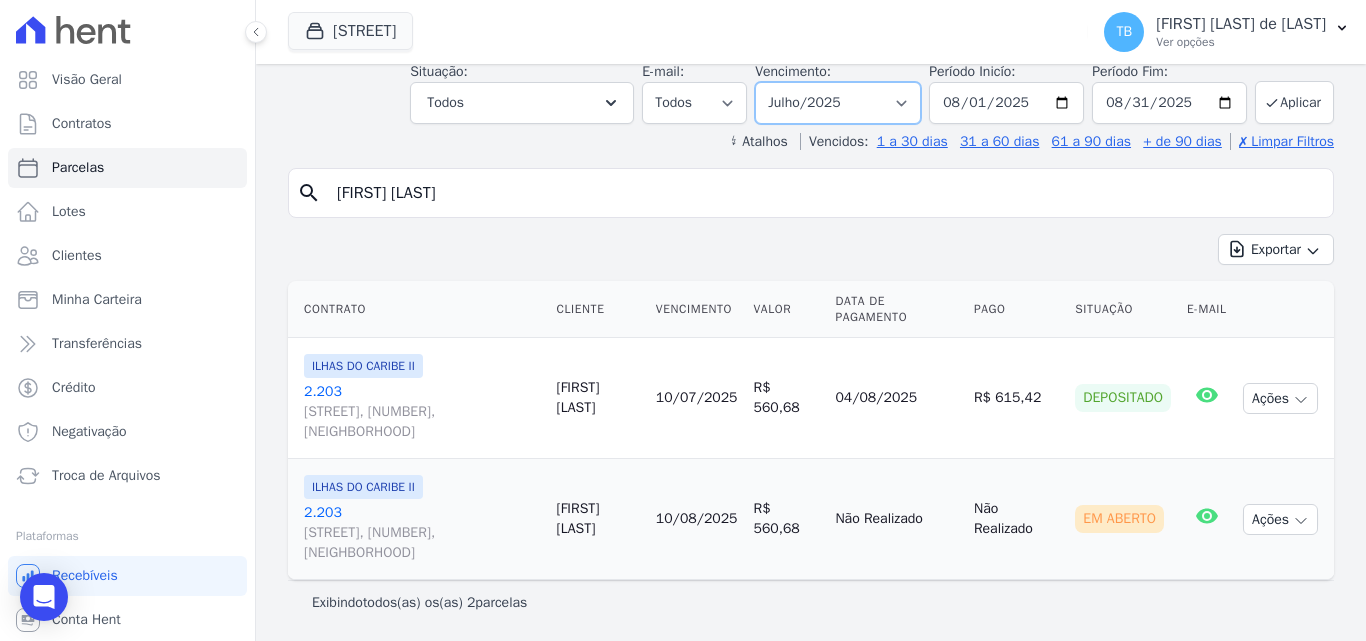 click on "Filtrar por período
────────
Todos os meses
Agosto/[YEAR]
Setembro/[YEAR]
Outubro/[YEAR]
Novembro/[YEAR]
Dezembro/[YEAR]
Janeiro/[YEAR]
Fevereiro/[YEAR]
Março/[YEAR]
Abril/[YEAR]
Maio/[YEAR]
Junho/[YEAR]
Julho/[YEAR]
Agosto/[YEAR]
Setembro/[YEAR]
Outubro/[YEAR]
Novembro/[YEAR]
Dezembro/[YEAR]
Janeiro/[YEAR]
Fevereiro/[YEAR]
Março/[YEAR]
Abril/[YEAR]
Maio/[YEAR]
Junho/[YEAR]
Julho/[YEAR]
Agosto/[YEAR]
Setembro/[YEAR]
Outubro/[YEAR]
Novembro/[YEAR]
Dezembro/[YEAR]
Janeiro/[YEAR]
Fevereiro/[YEAR]
Março/[YEAR]
Abril/[YEAR]
Maio/[YEAR]
Junho/[YEAR]
Julho/[YEAR]
Agosto/[YEAR]
Setembro/[YEAR]
Outubro/[YEAR]
Novembro/[YEAR]" at bounding box center [838, 103] 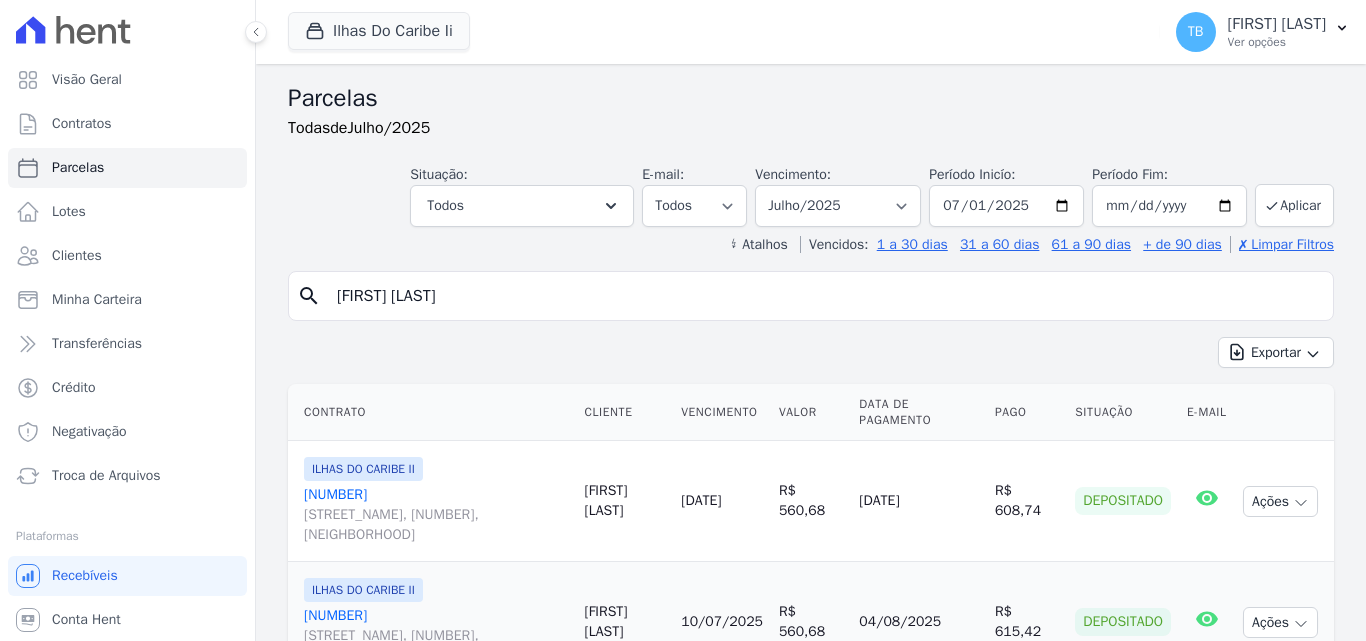 select 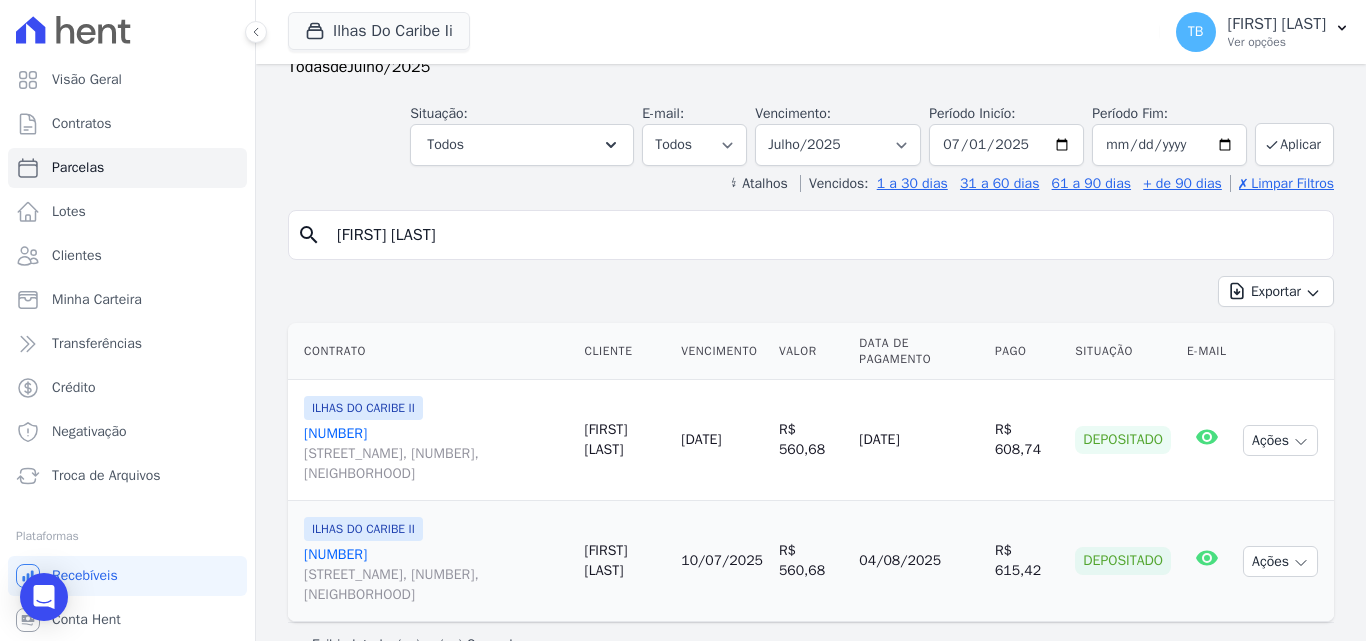 scroll, scrollTop: 0, scrollLeft: 0, axis: both 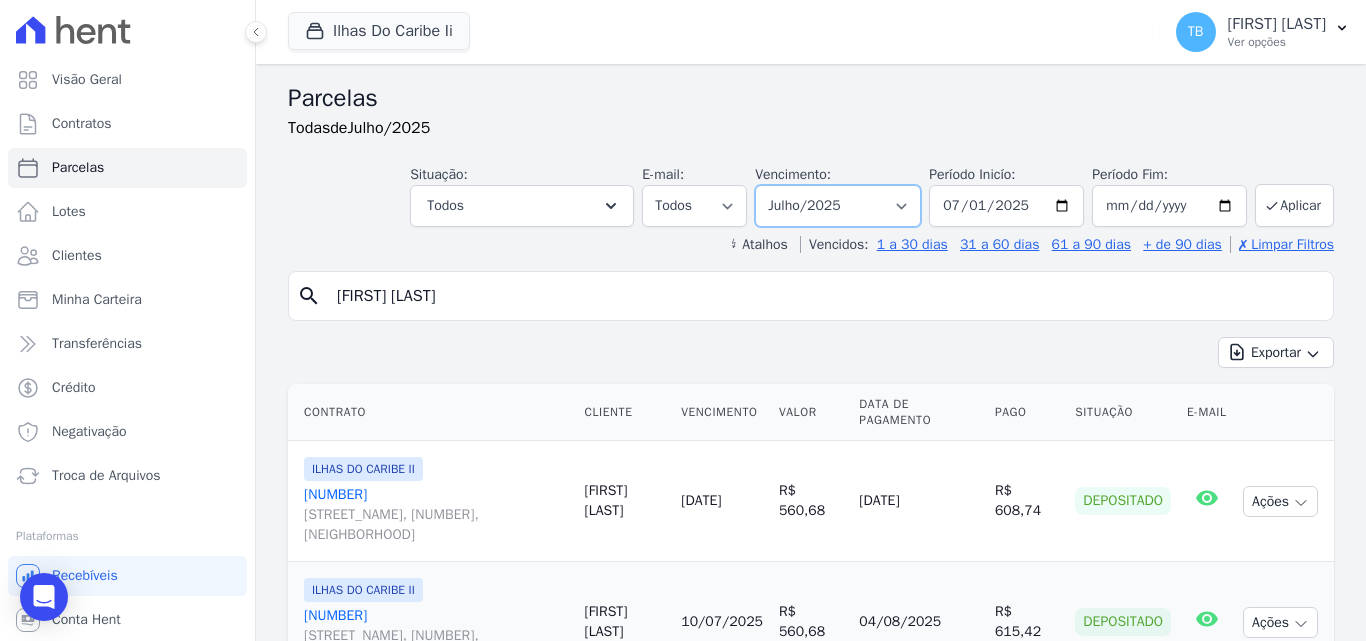 click on "Filtrar por período
────────
Todos os meses
Agosto/2022
Setembro/2022
Outubro/2022
Novembro/2022
Dezembro/2022
Janeiro/2023
Fevereiro/2023
Março/2023
Abril/2023
Maio/2023
Junho/2023
Julho/2023
Agosto/2023
Setembro/2023
Outubro/2023
Novembro/2023
Dezembro/2023
Janeiro/2024
Fevereiro/2024
Março/2024
Abril/2024
Maio/2024
Junho/2024
Julho/2024
Agosto/2024
Setembro/2024
Outubro/2024
Novembro/2024
Dezembro/2024
Janeiro/2025
Fevereiro/2025
Março/2025
Abril/2025
Maio/2025
Junho/2025
Julho/2025
Agosto/2025
Setembro/2025
Outubro/2025
Novembro/2025
Dezembro/2025
Janeiro/2026
Fevereiro/2026
Março/2026
Abril/2026
Maio/2026
Junho/2026
Julho/2026
Agosto/2026
Setembro/2026
Outubro/2026
Novembro/2026
Dezembro/2026
Janeiro/2027
Fevereiro/2027
Março/2027
Abril/2027
Maio/2027
Junho/2027
Julho/2027
Agosto/2027
Setembro/2027
Outubro/2027
Novembro/2027" at bounding box center (838, 206) 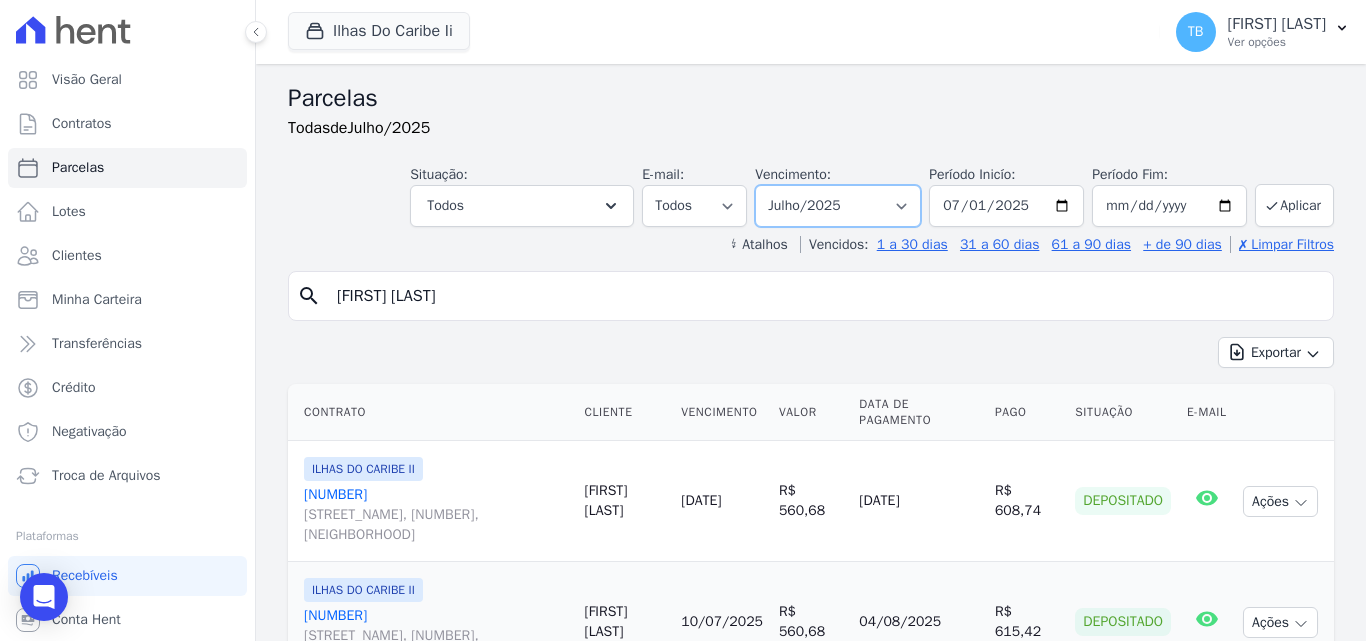 select on "05/2025" 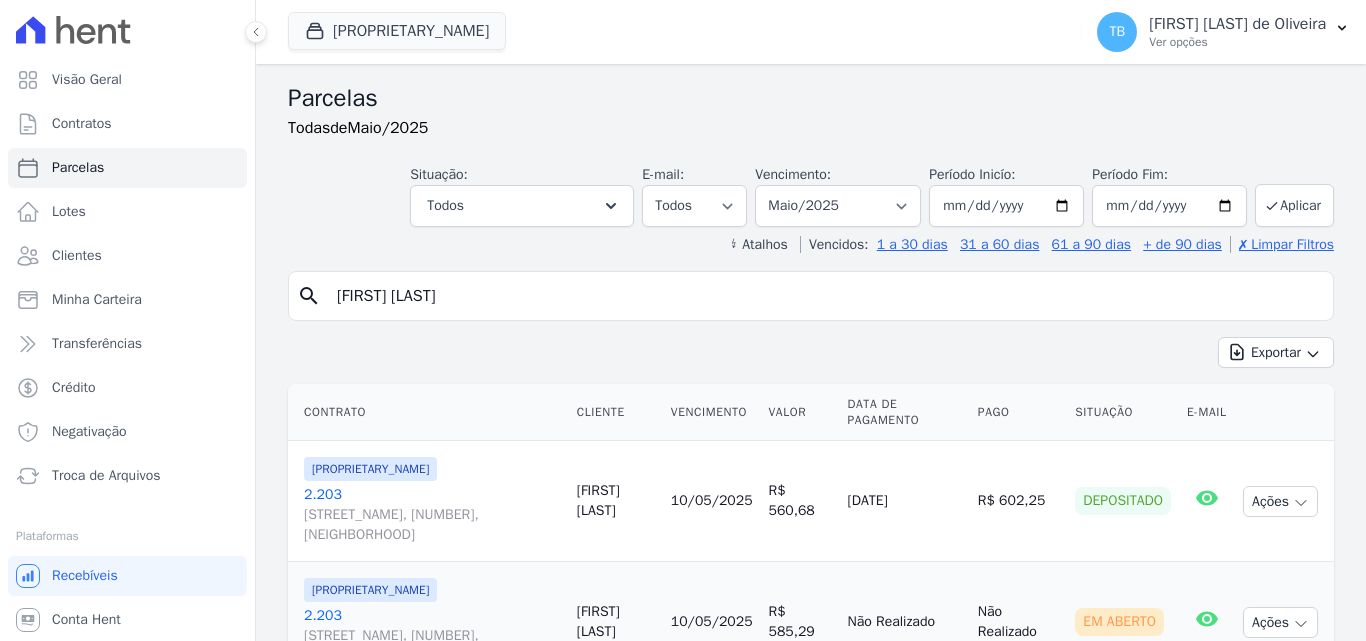 select 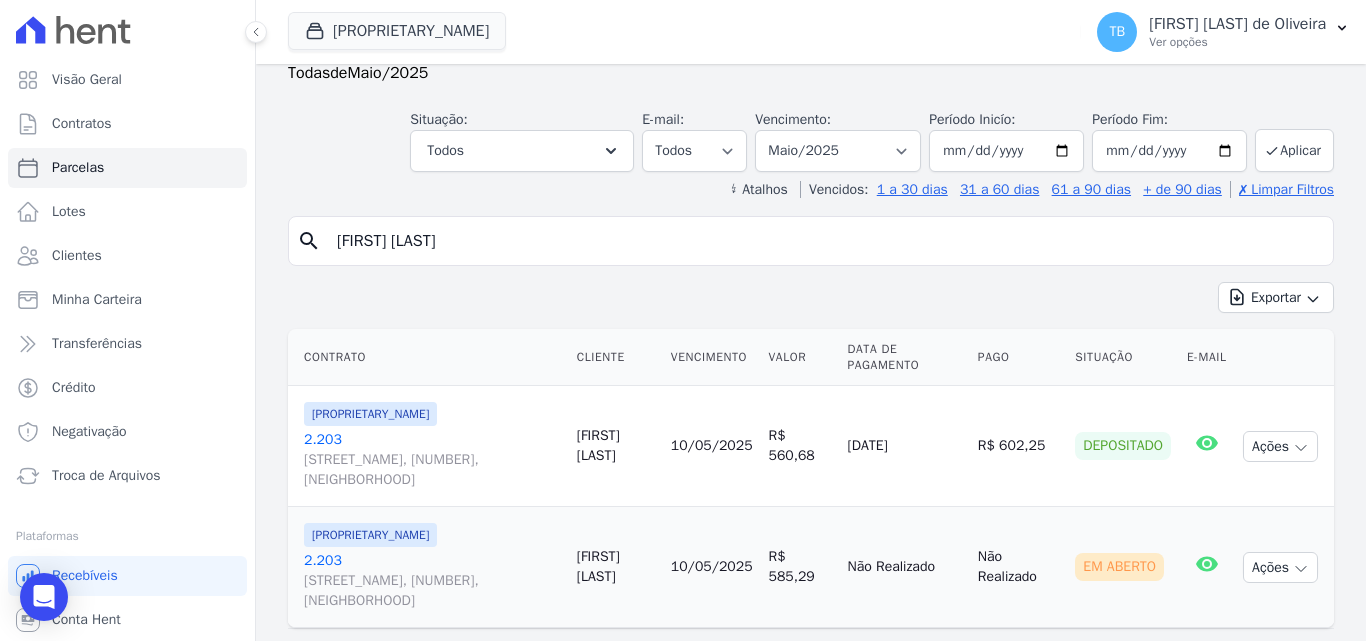 scroll, scrollTop: 103, scrollLeft: 0, axis: vertical 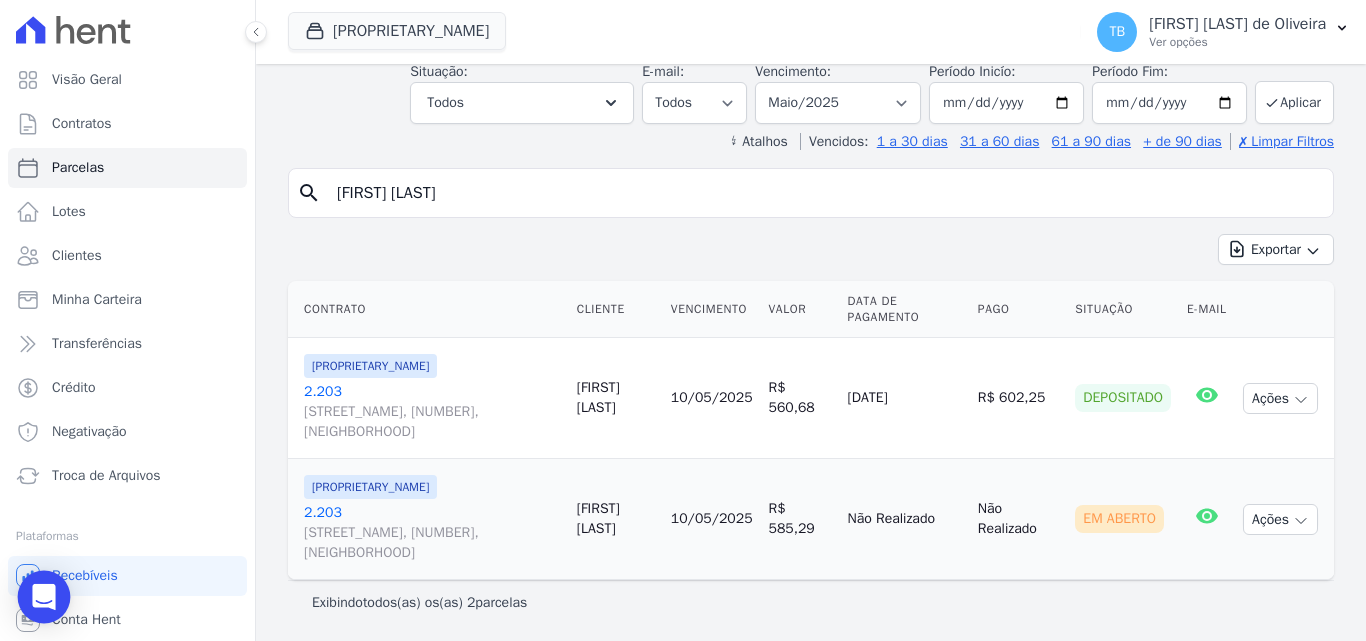 click at bounding box center [44, 597] 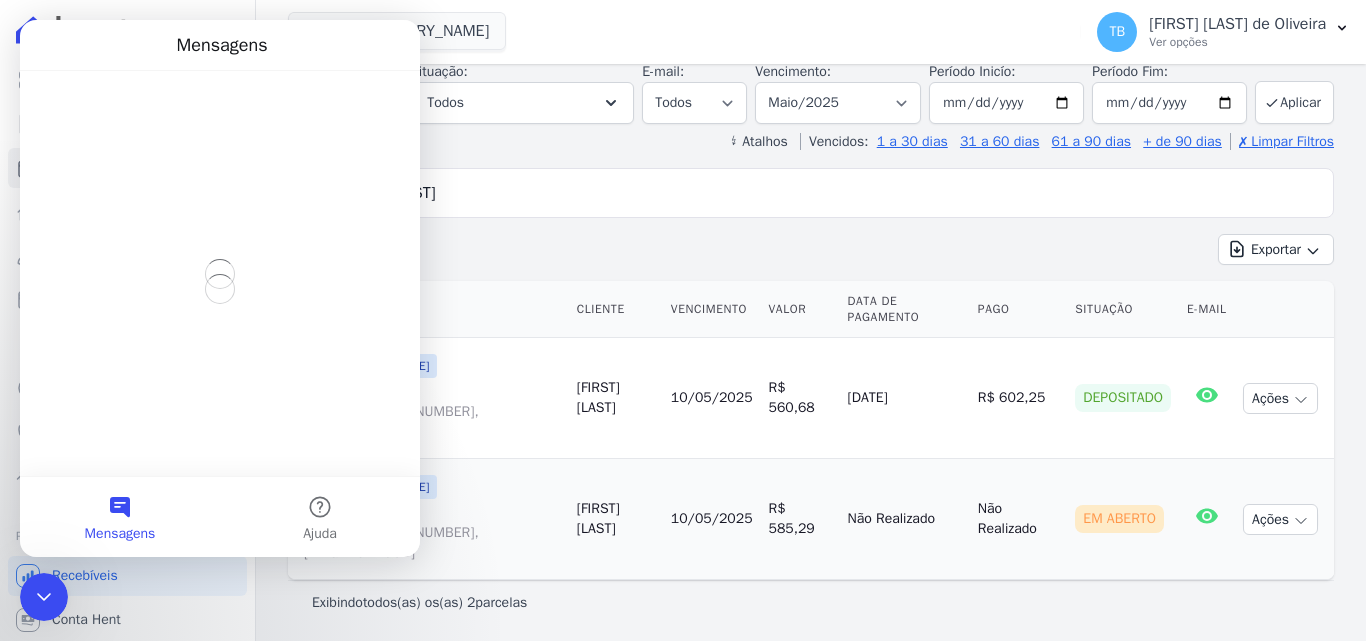 scroll, scrollTop: 0, scrollLeft: 0, axis: both 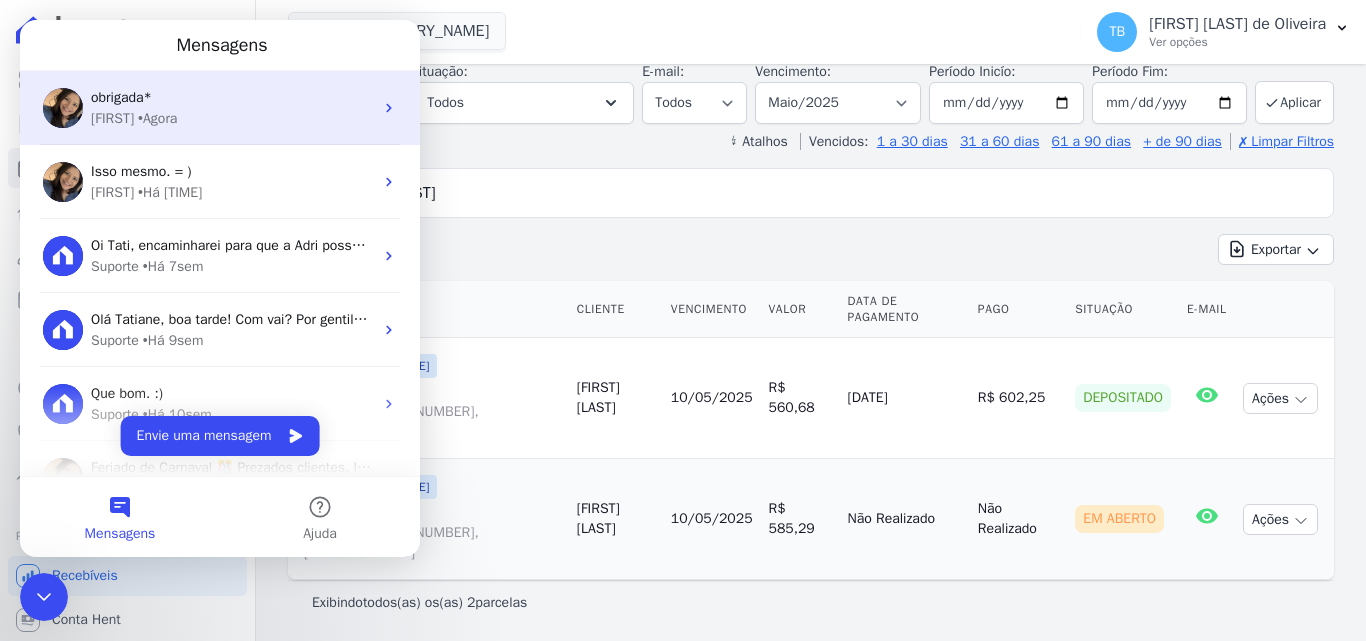 click on "• Agora" at bounding box center (157, 118) 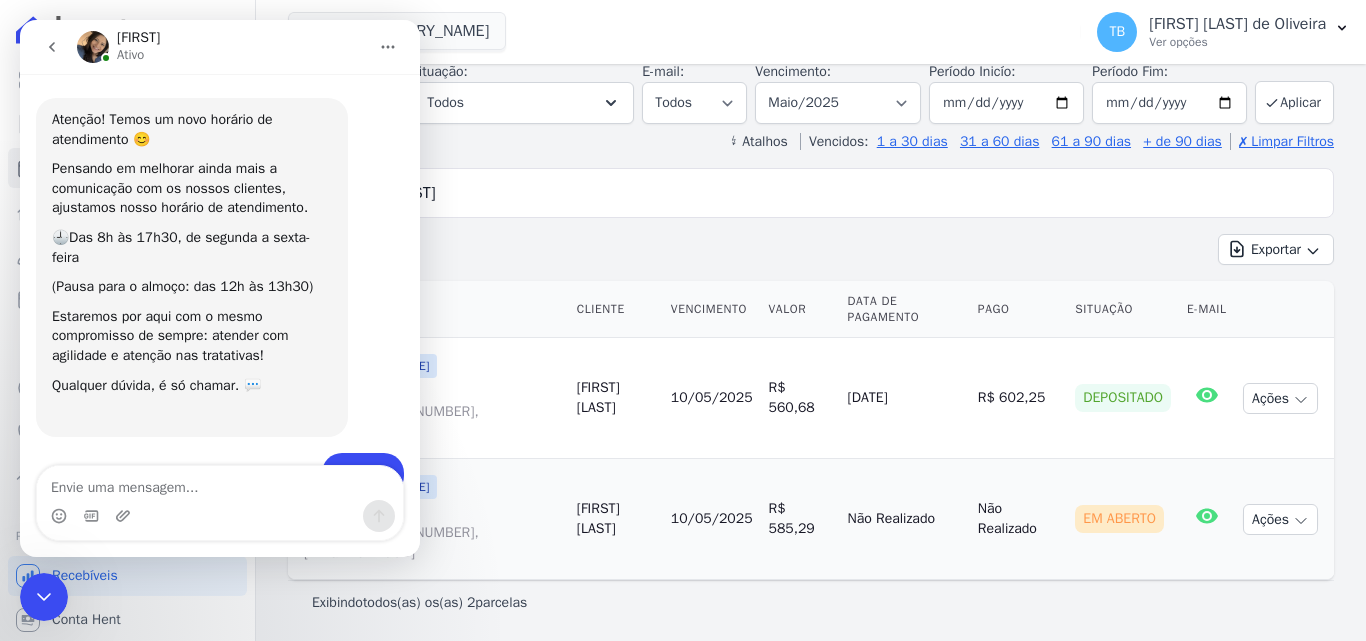 scroll, scrollTop: 10313, scrollLeft: 0, axis: vertical 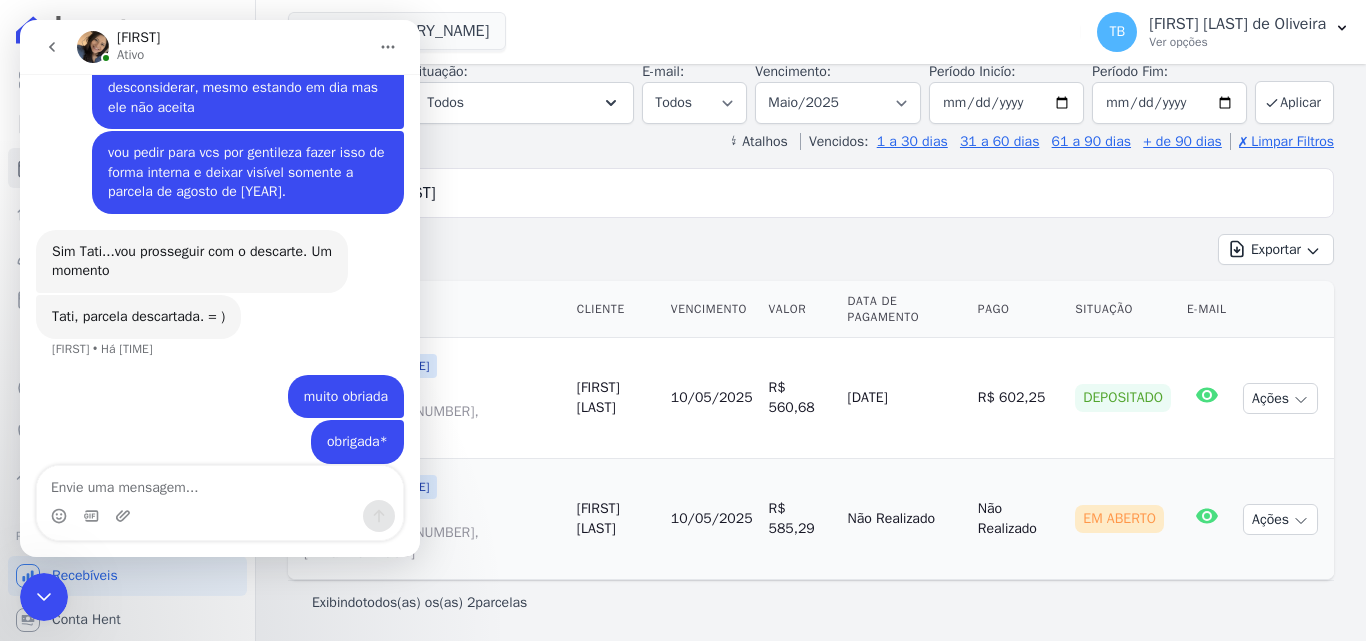 click at bounding box center [220, 483] 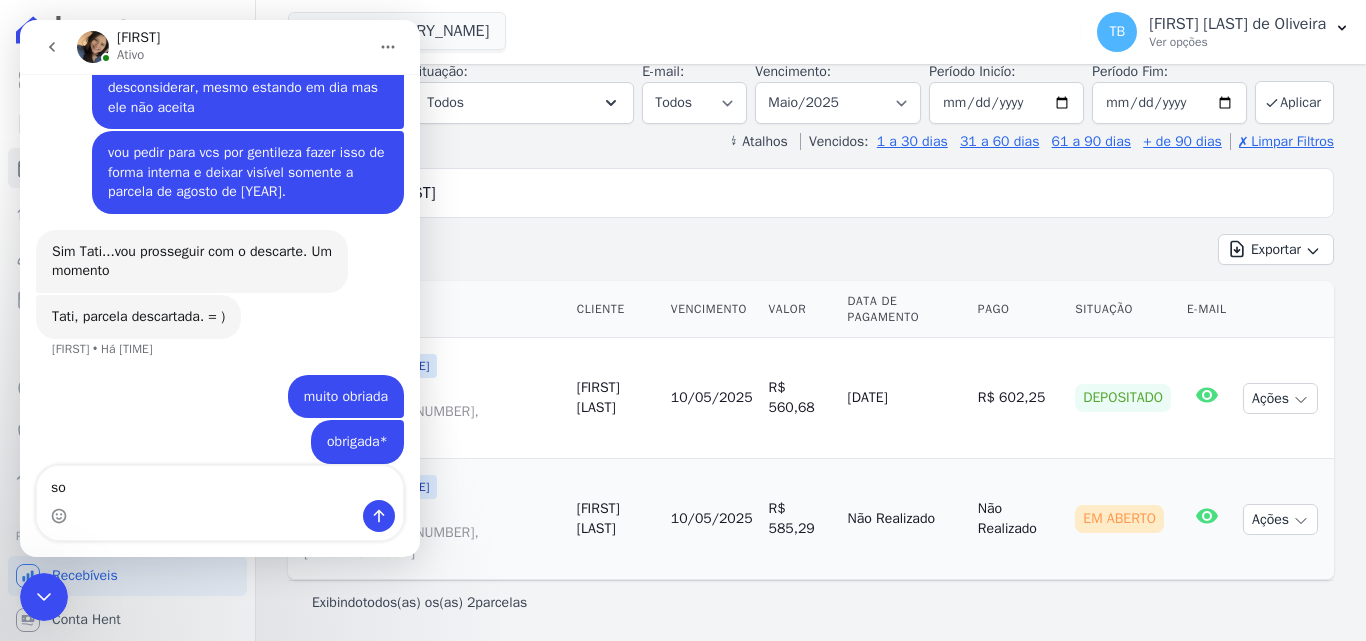 type on "s" 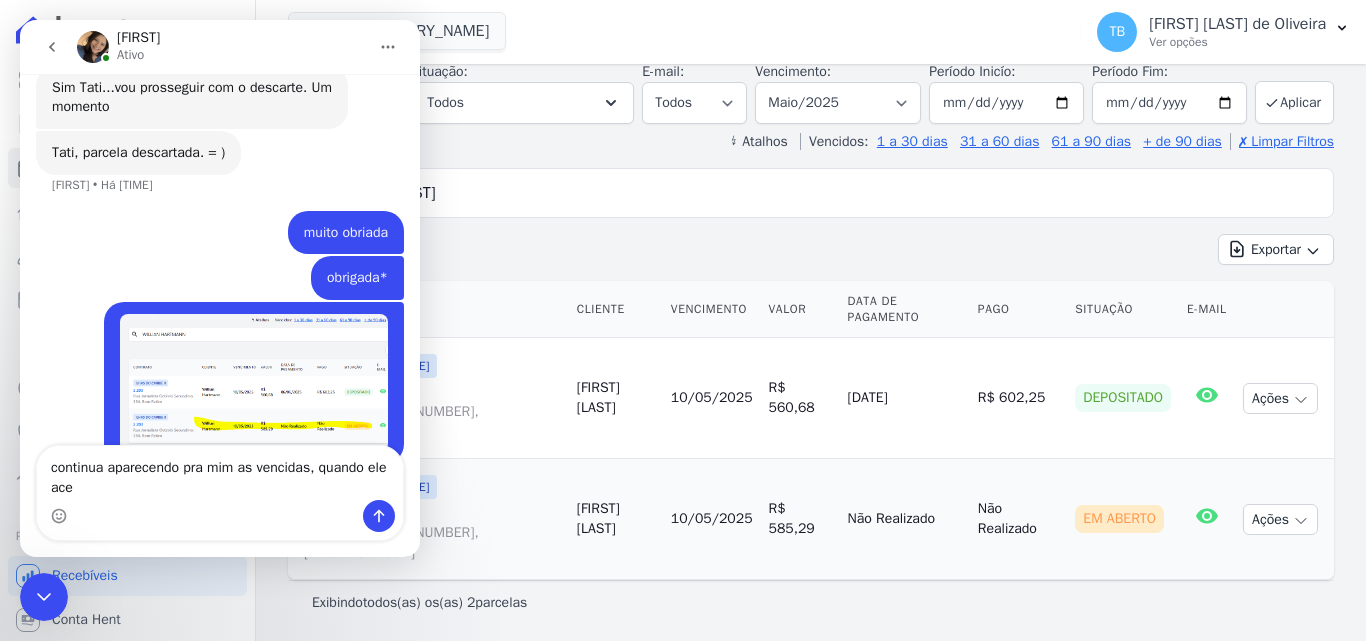 scroll, scrollTop: 10497, scrollLeft: 0, axis: vertical 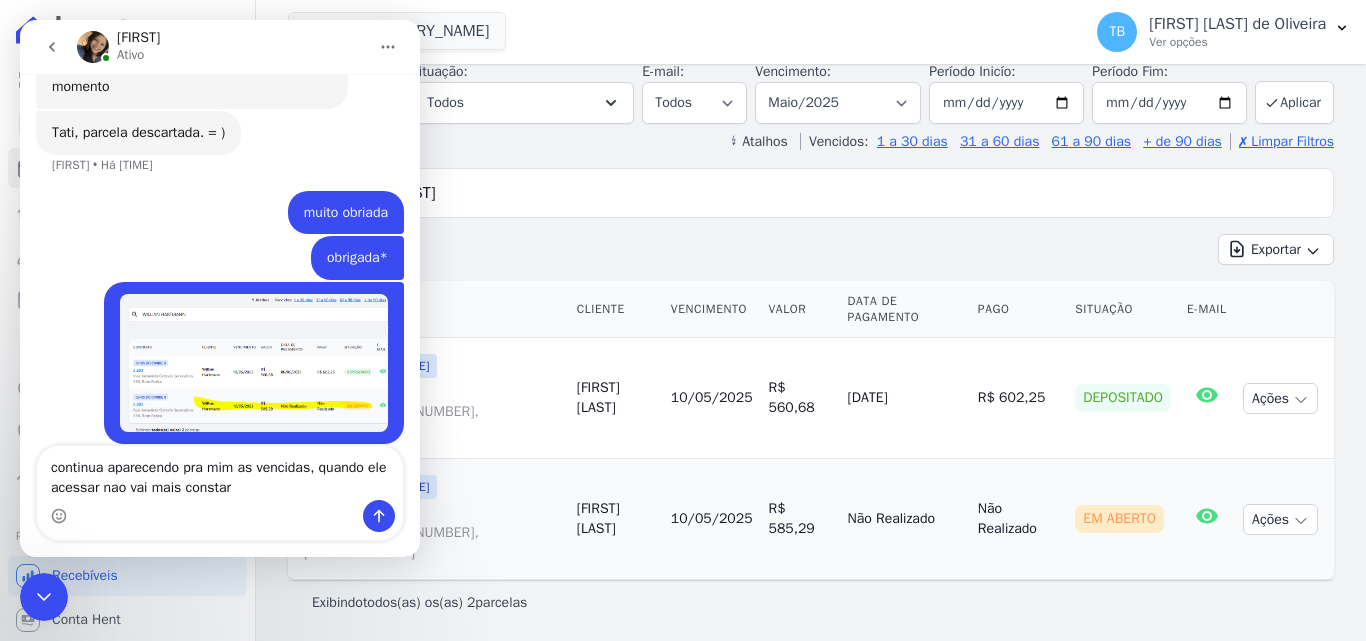 type on "continua aparecendo pra mim as vencidas, quando ele acessar nao vai mais constar?" 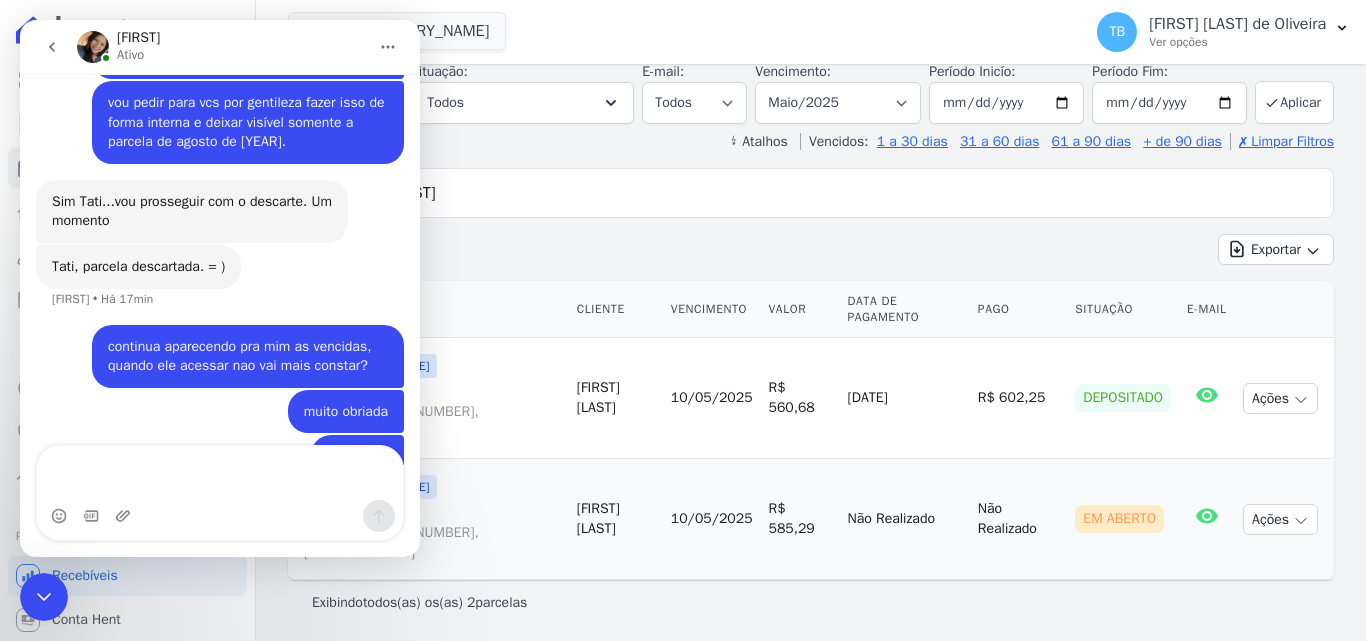 scroll, scrollTop: 10563, scrollLeft: 0, axis: vertical 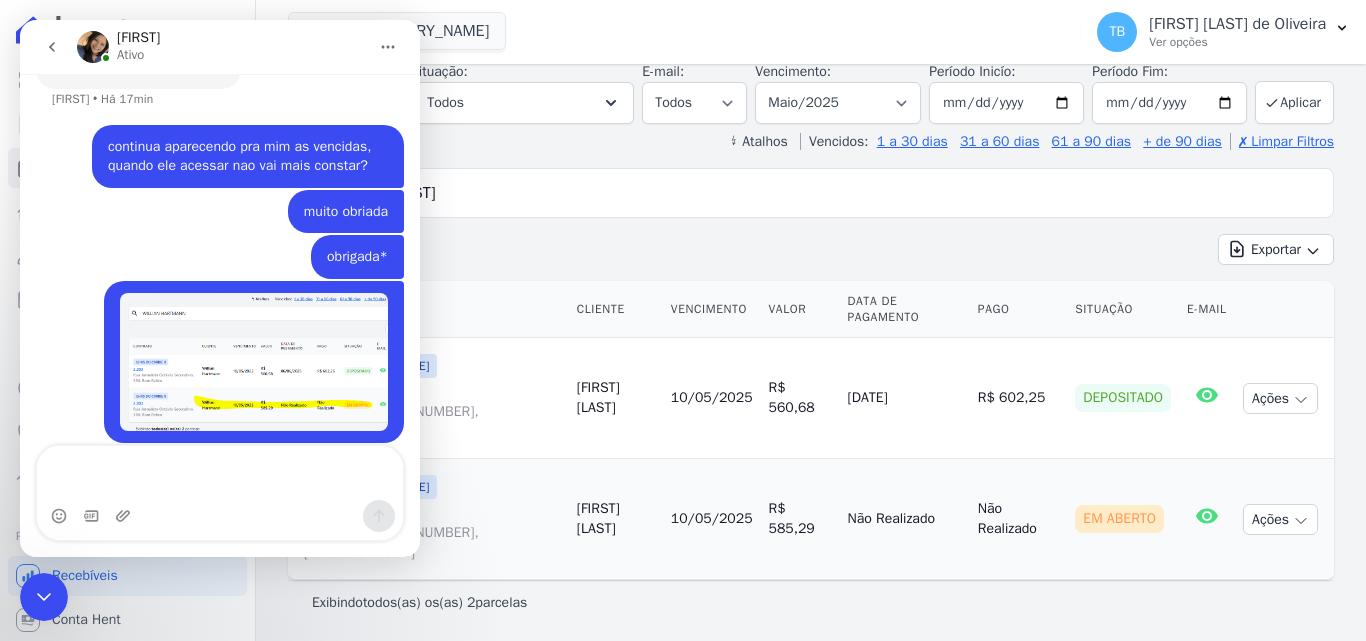 type 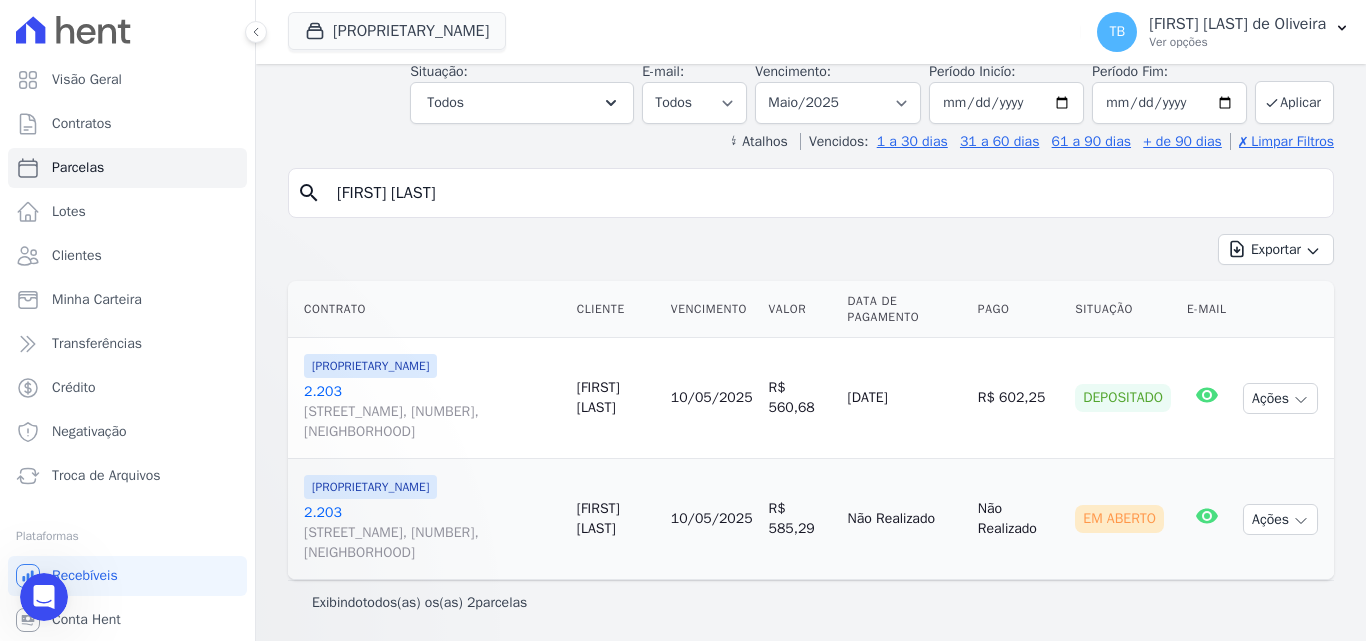 scroll, scrollTop: 0, scrollLeft: 0, axis: both 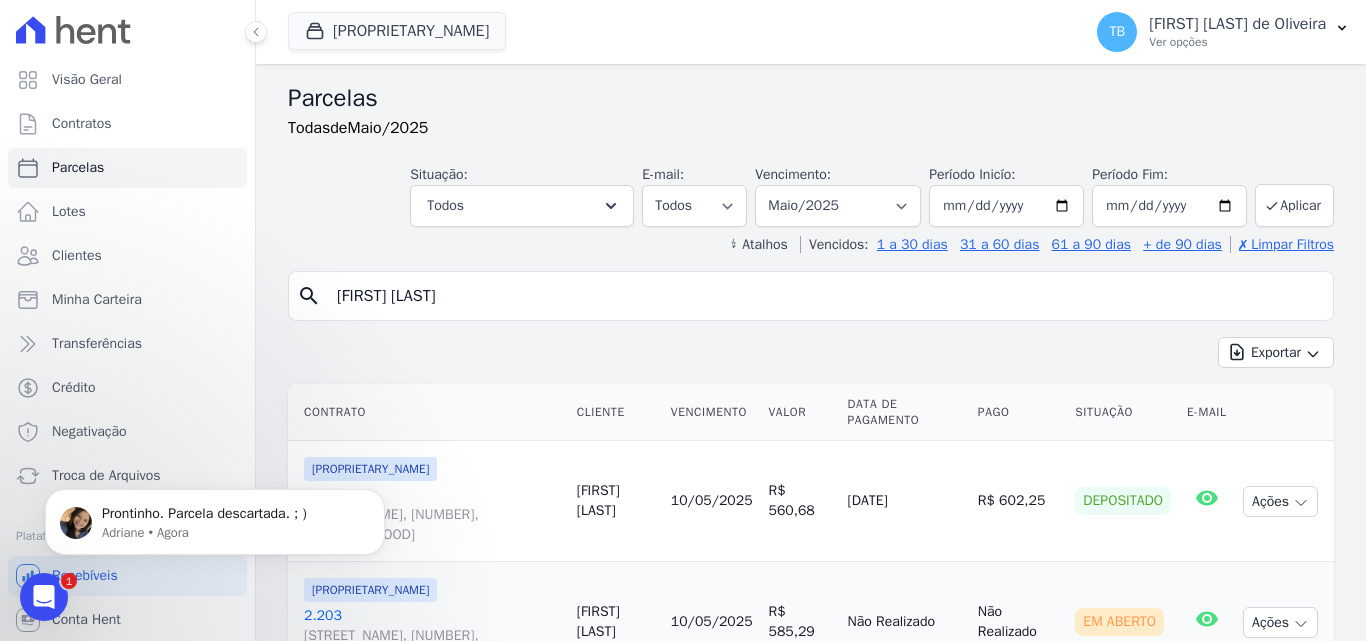 click on "Prontinho. Parcela descartada. ; ) Adriane • Agora" at bounding box center [215, 517] 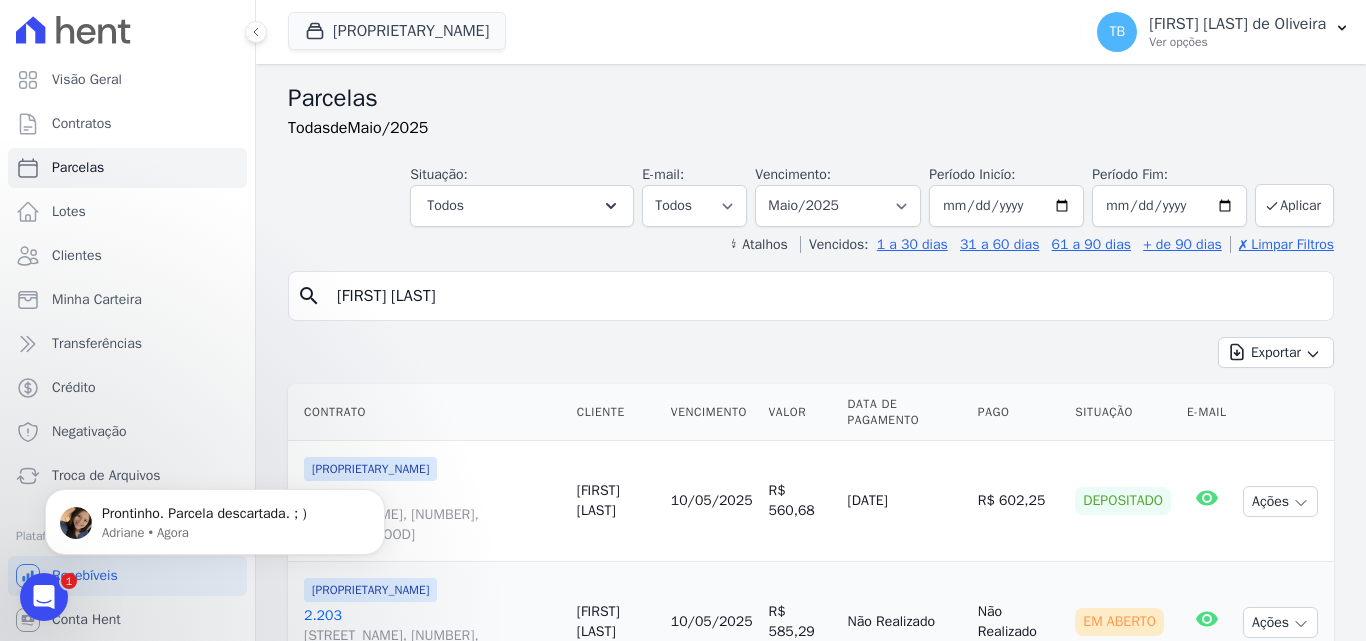 click 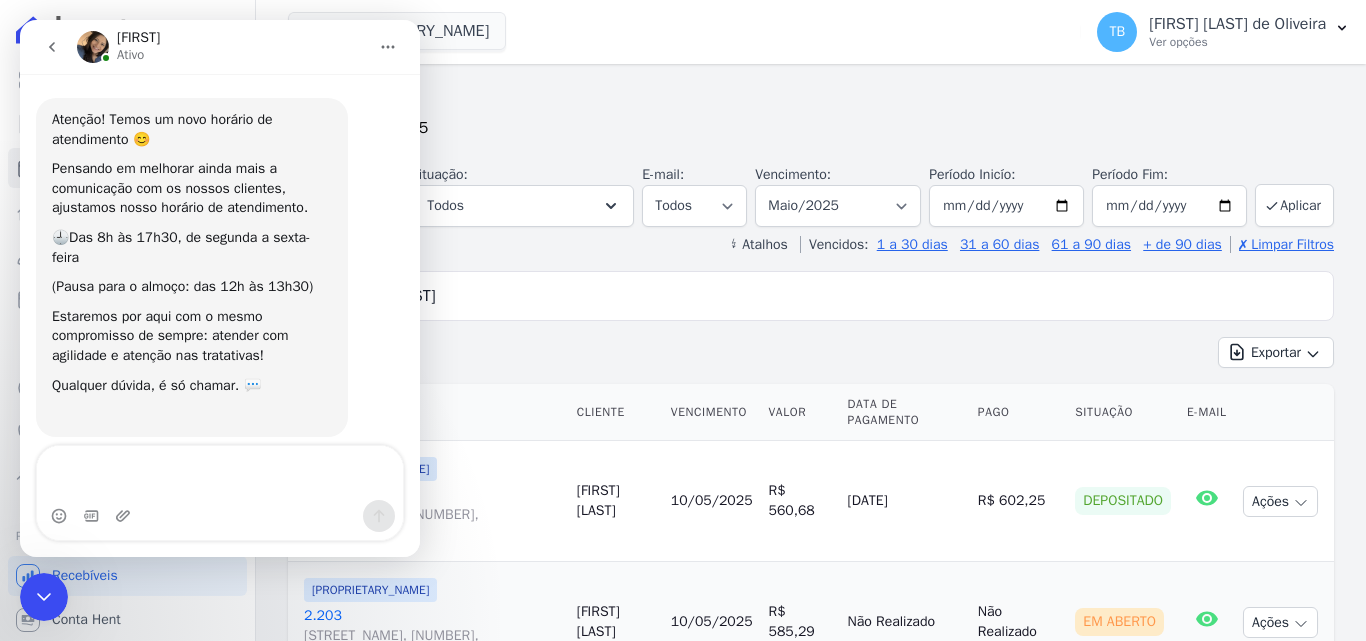 scroll, scrollTop: 3, scrollLeft: 0, axis: vertical 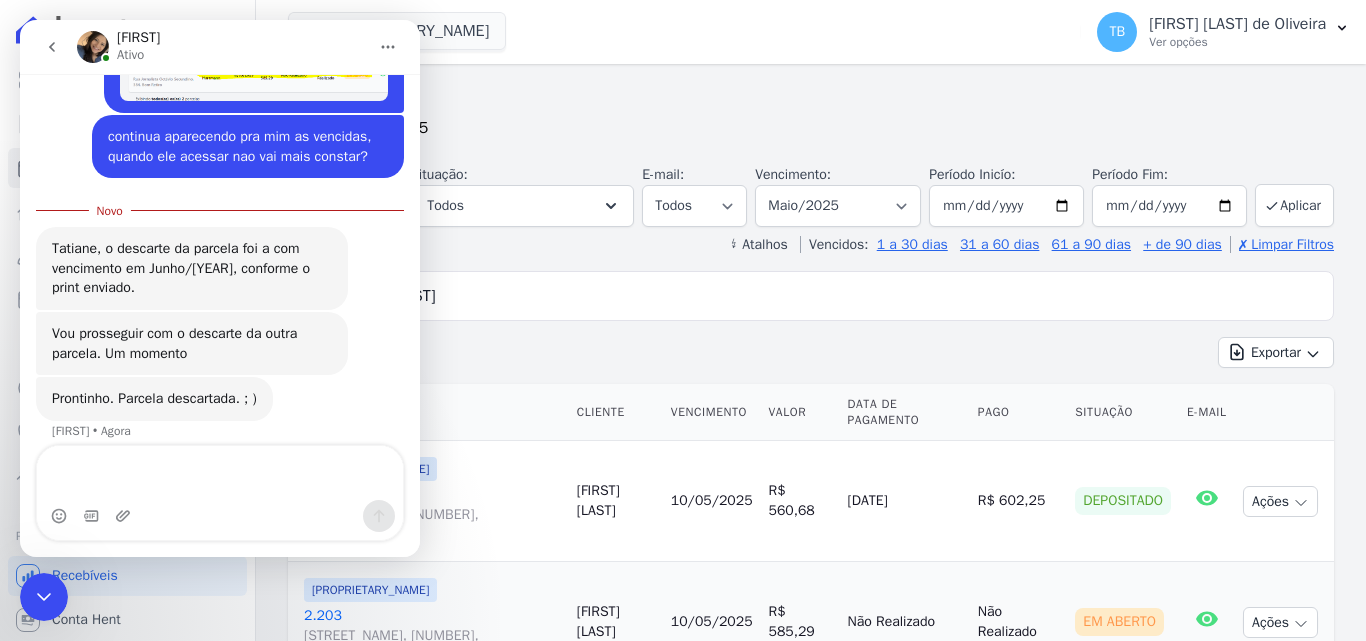 click 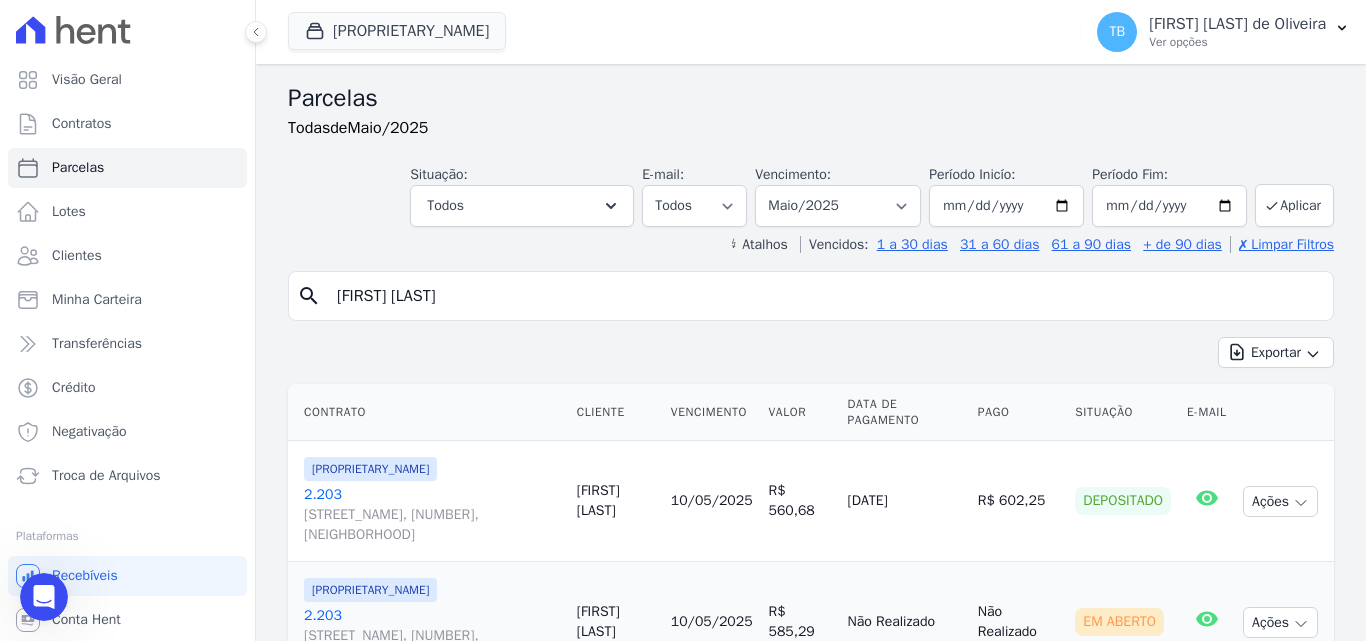 click on "[FIRST] [LAST]" at bounding box center (825, 296) 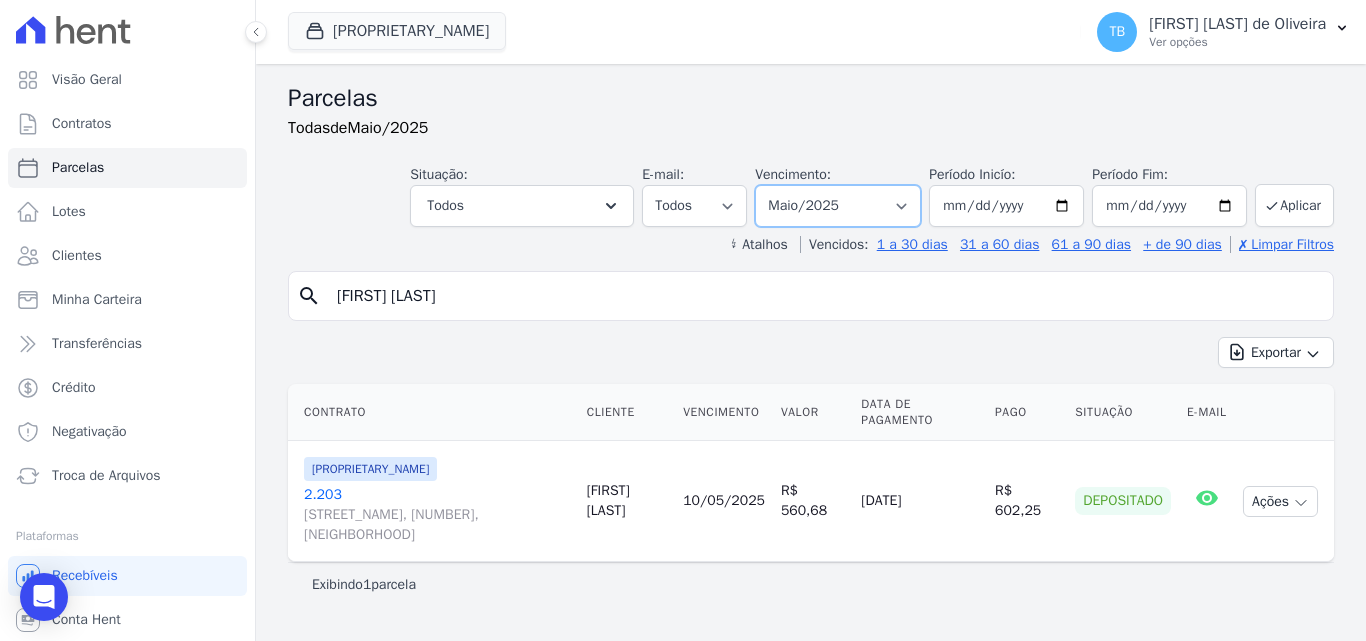 click on "Filtrar por período
────────
Todos os meses
Agosto/[YEAR]
Setembro/[YEAR]
Outubro/[YEAR]
Novembro/[YEAR]
Dezembro/[YEAR]
Janeiro/[YEAR]
Fevereiro/[YEAR]
Março/[YEAR]
Abril/[YEAR]
Maio/[YEAR]
Junho/[YEAR]
Julho/[YEAR]
Agosto/[YEAR]
Setembro/[YEAR]
Outubro/[YEAR]
Novembro/[YEAR]
Dezembro/[YEAR]
Janeiro/[YEAR]
Fevereiro/[YEAR]
Março/[YEAR]
Abril/[YEAR]
Maio/[YEAR]
Junho/[YEAR]
Julho/[YEAR]
Agosto/[YEAR]
Setembro/[YEAR]
Outubro/[YEAR]
Novembro/[YEAR]
Dezembro/[YEAR]
Janeiro/[YEAR]
Fevereiro/[YEAR]
Março/[YEAR]
Abril/[YEAR]
Maio/[YEAR]
Junho/[YEAR]
Julho/[YEAR]
Agosto/[YEAR]
Setembro/[YEAR]
Outubro/[YEAR]
Novembro/[YEAR]" at bounding box center (838, 206) 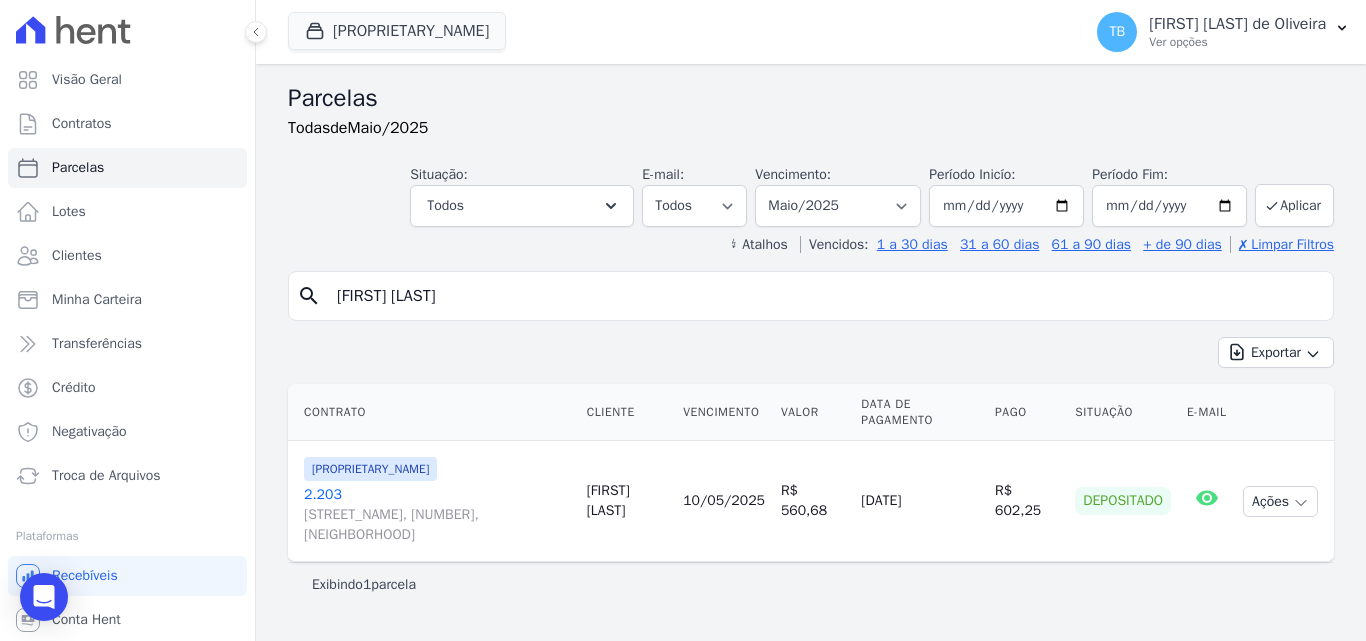 click on "Situação:
Agendado
Em Aberto
Pago
Processando
Cancelado
Vencido
Transferindo
Depositado
Pago por fora
Retido
Todos
Selecionar todos
Agendado
Em Aberto
Pago
Processando
Cancelado" at bounding box center [811, 191] 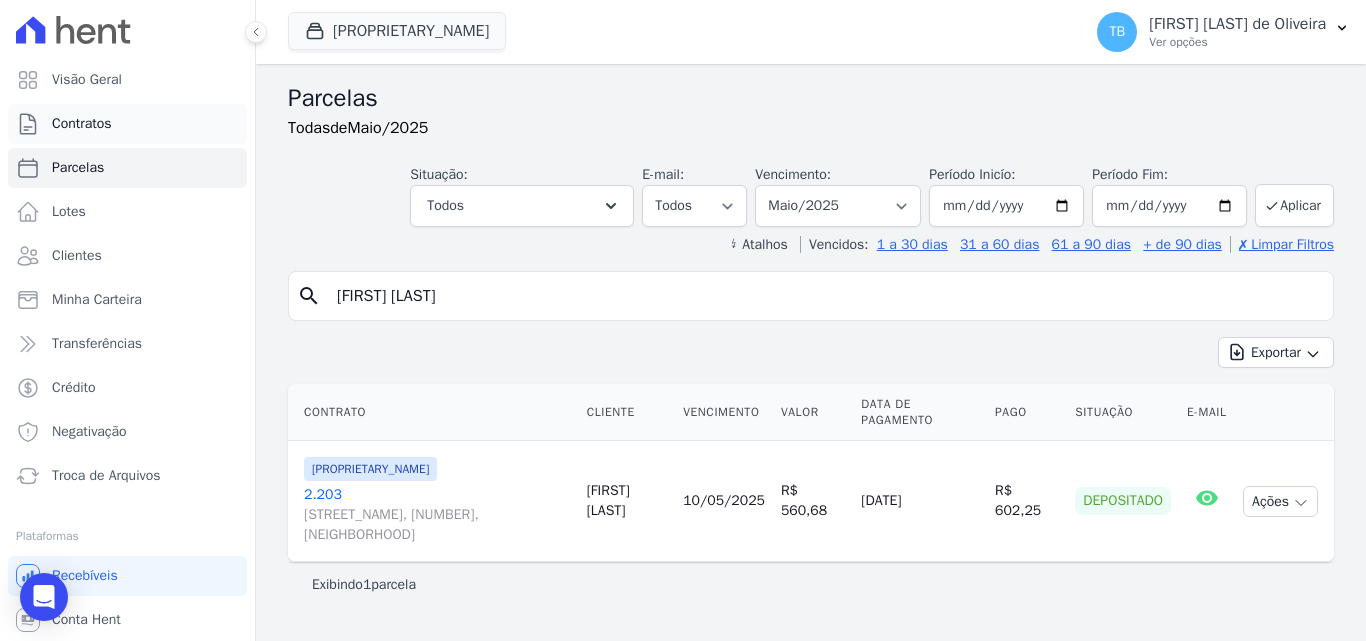 click on "Contratos" at bounding box center [127, 124] 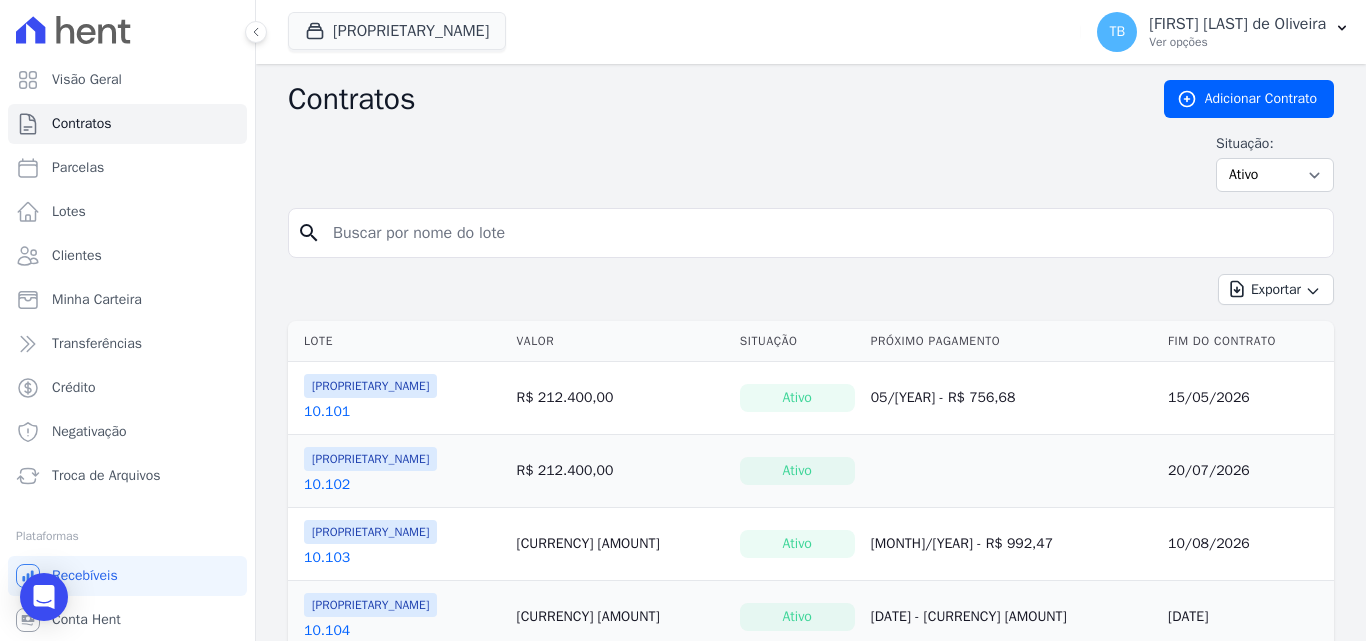 click at bounding box center [823, 233] 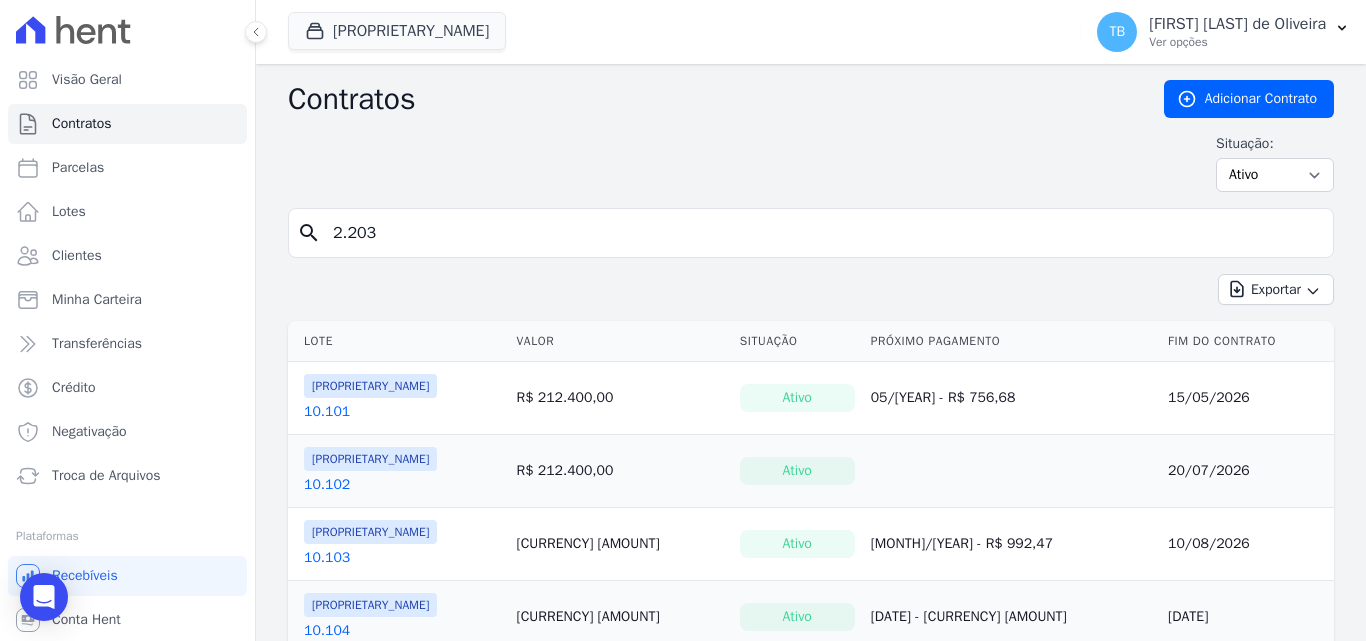 type on "2.203" 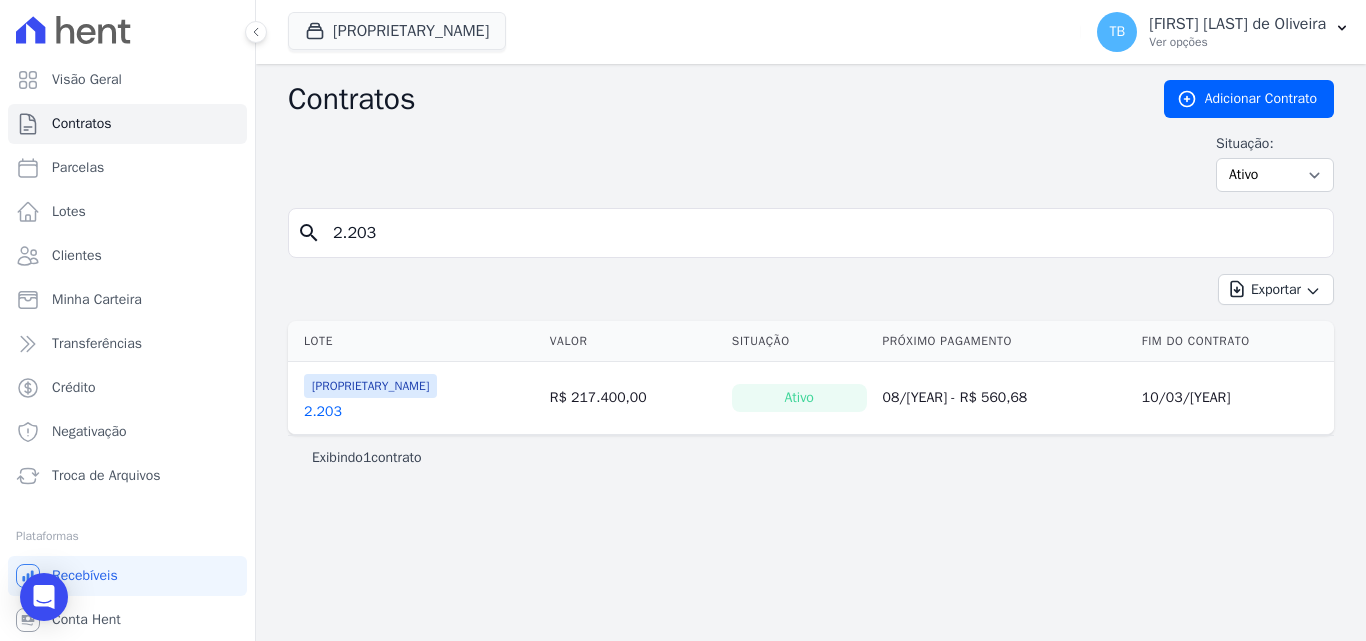 click on "2.203" at bounding box center [323, 412] 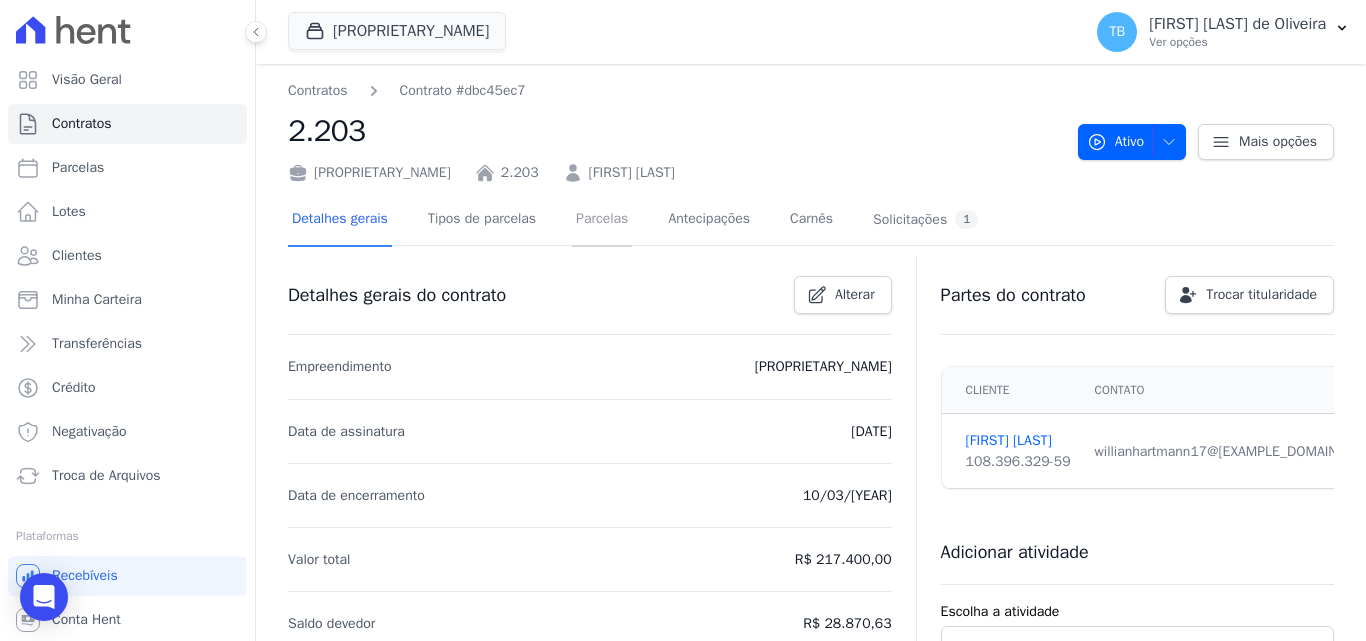 click on "Parcelas" at bounding box center (602, 220) 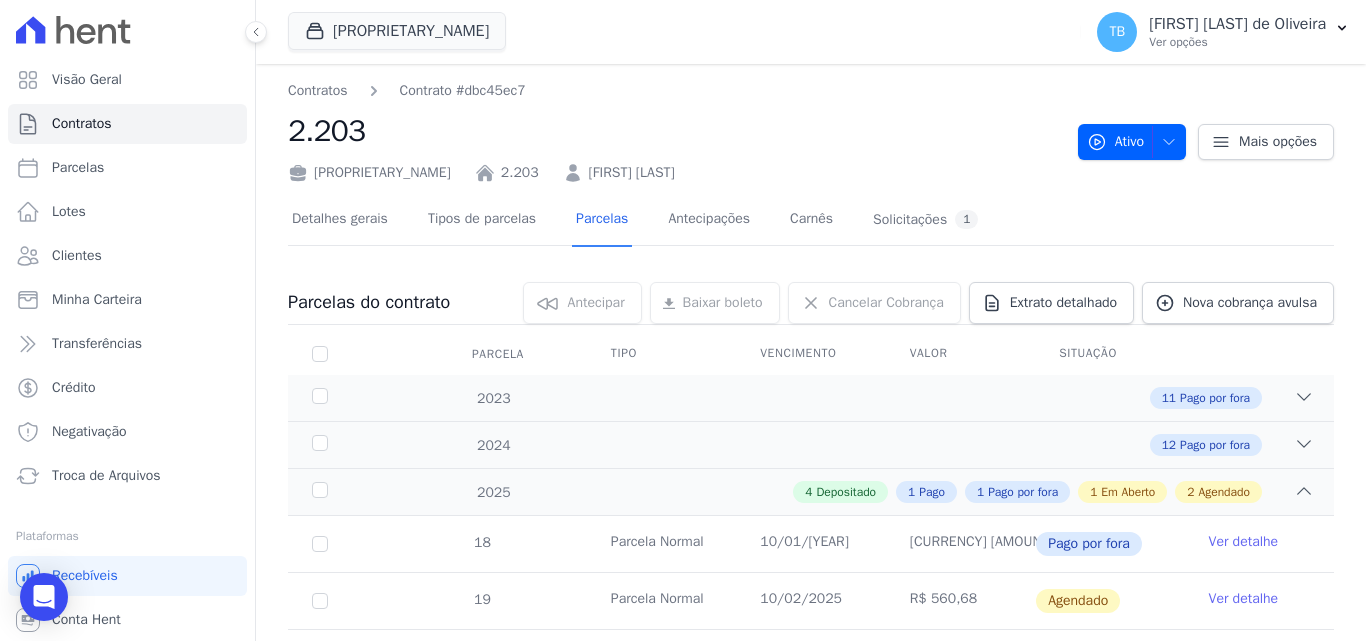 click on "2.203" at bounding box center (675, 131) 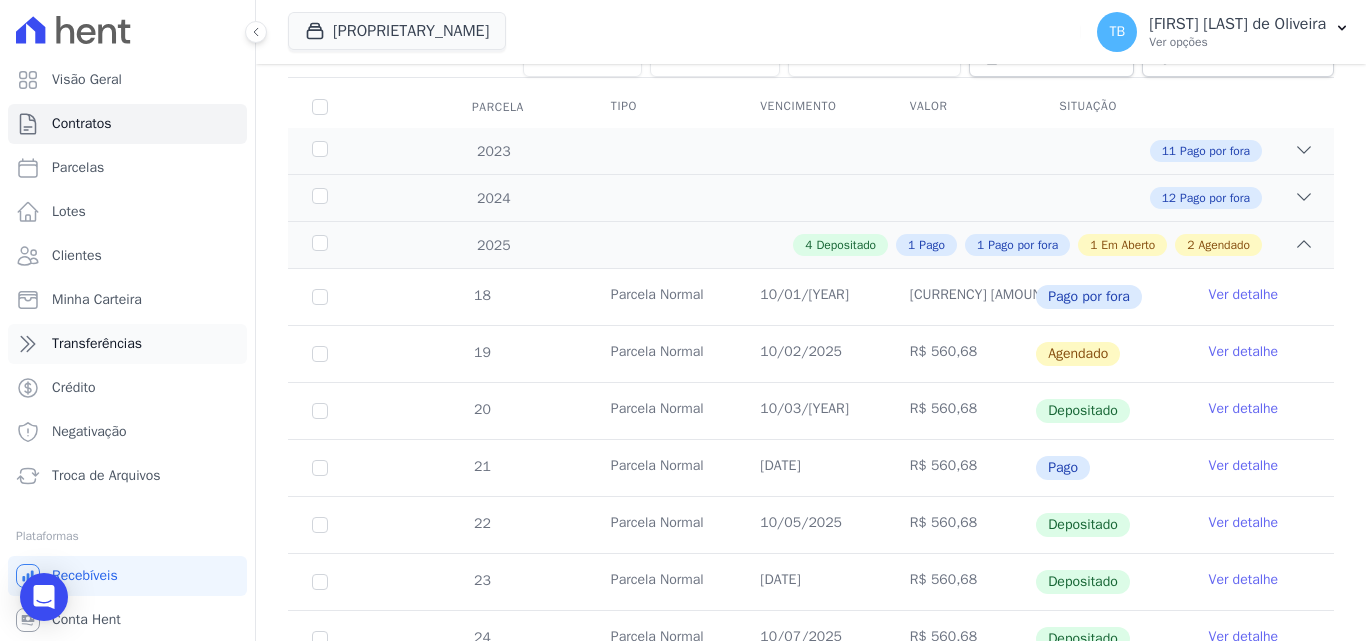 scroll, scrollTop: 47, scrollLeft: 0, axis: vertical 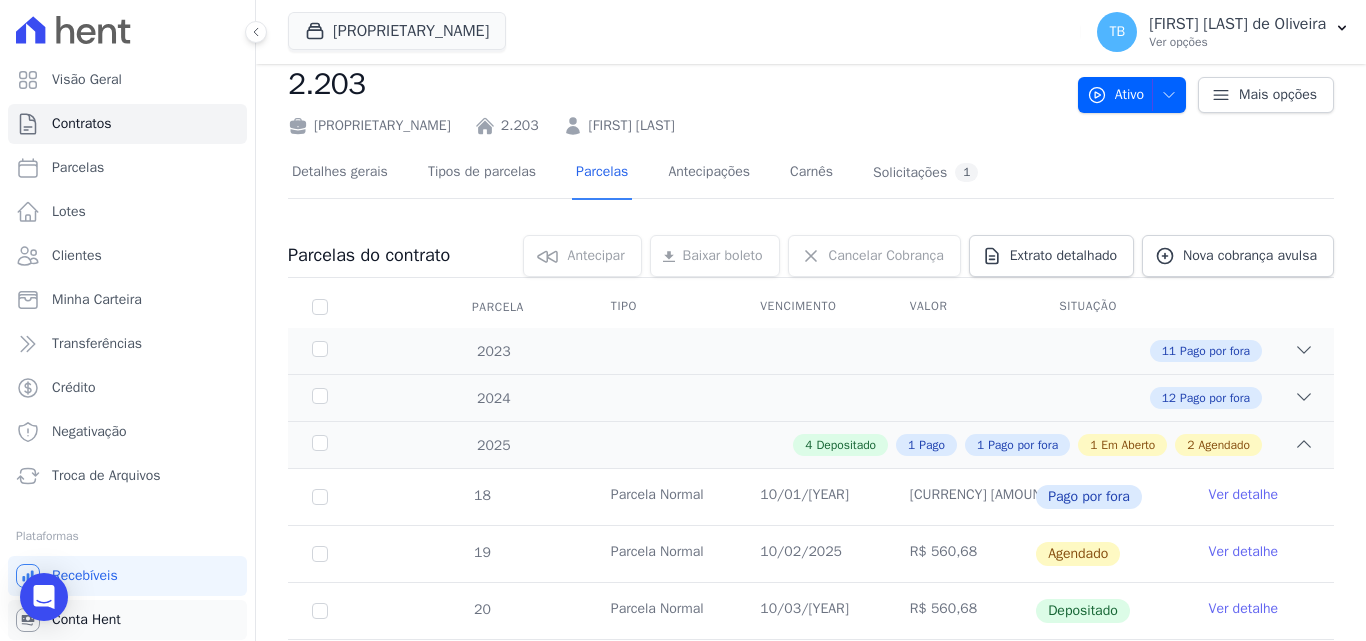 click on "Conta Hent" at bounding box center (127, 620) 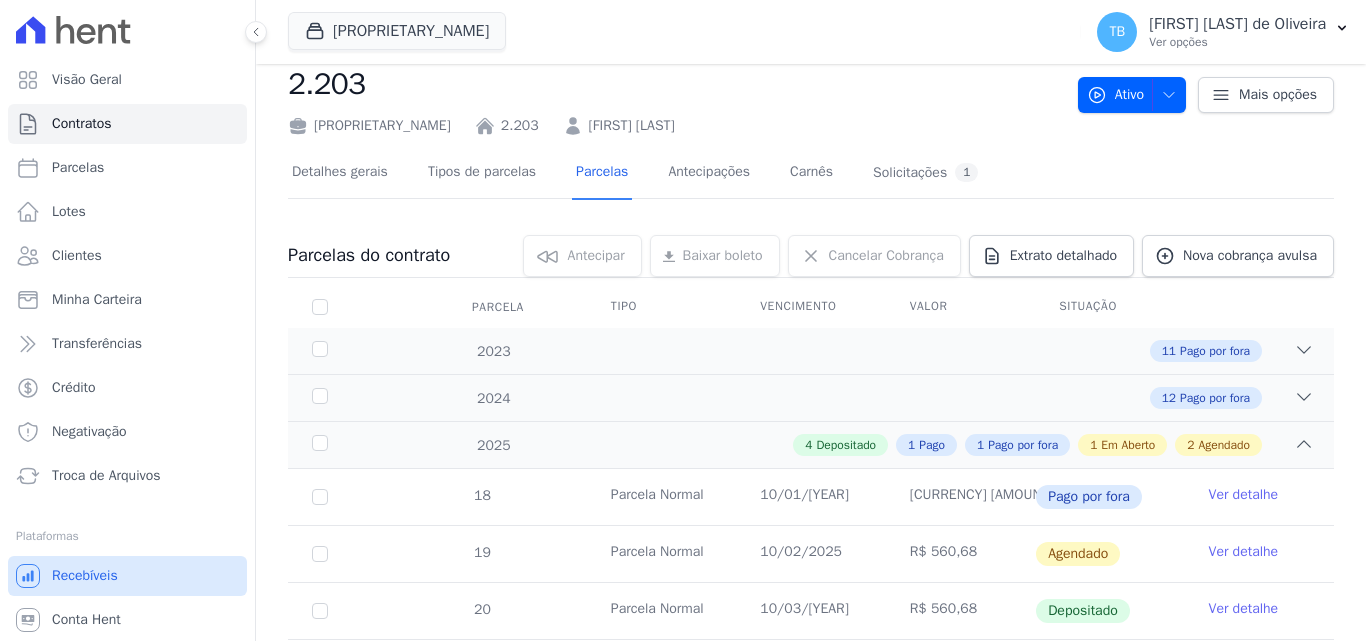click 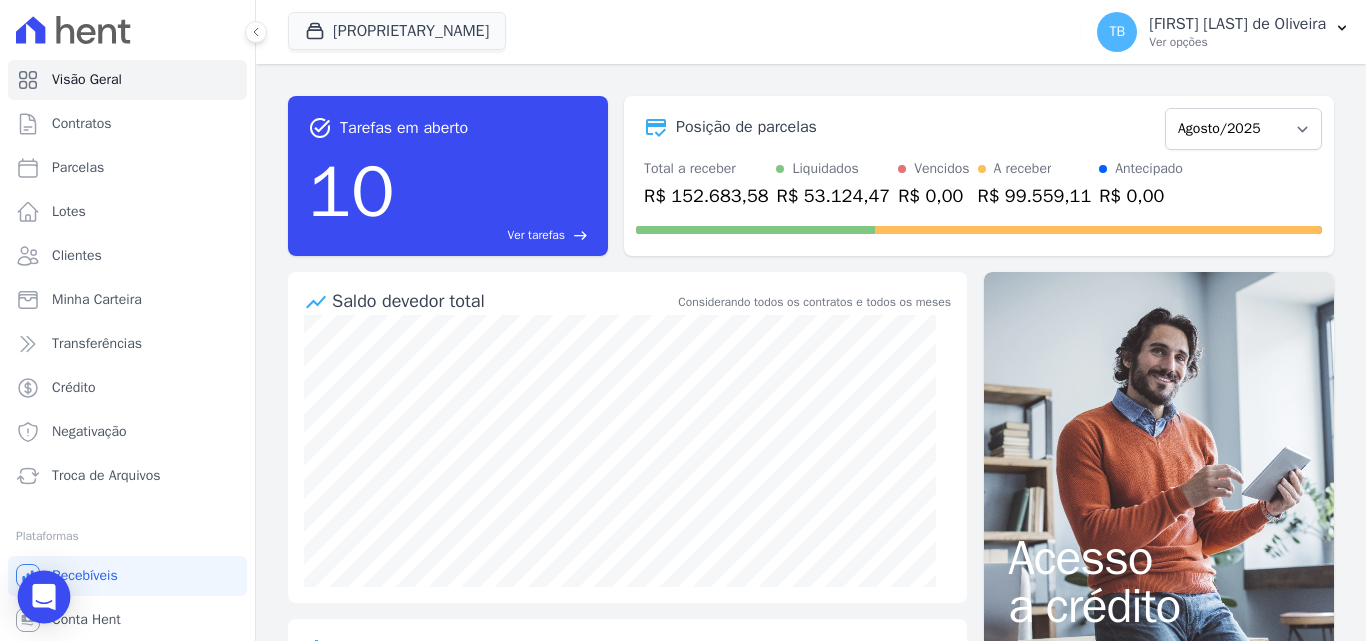 click 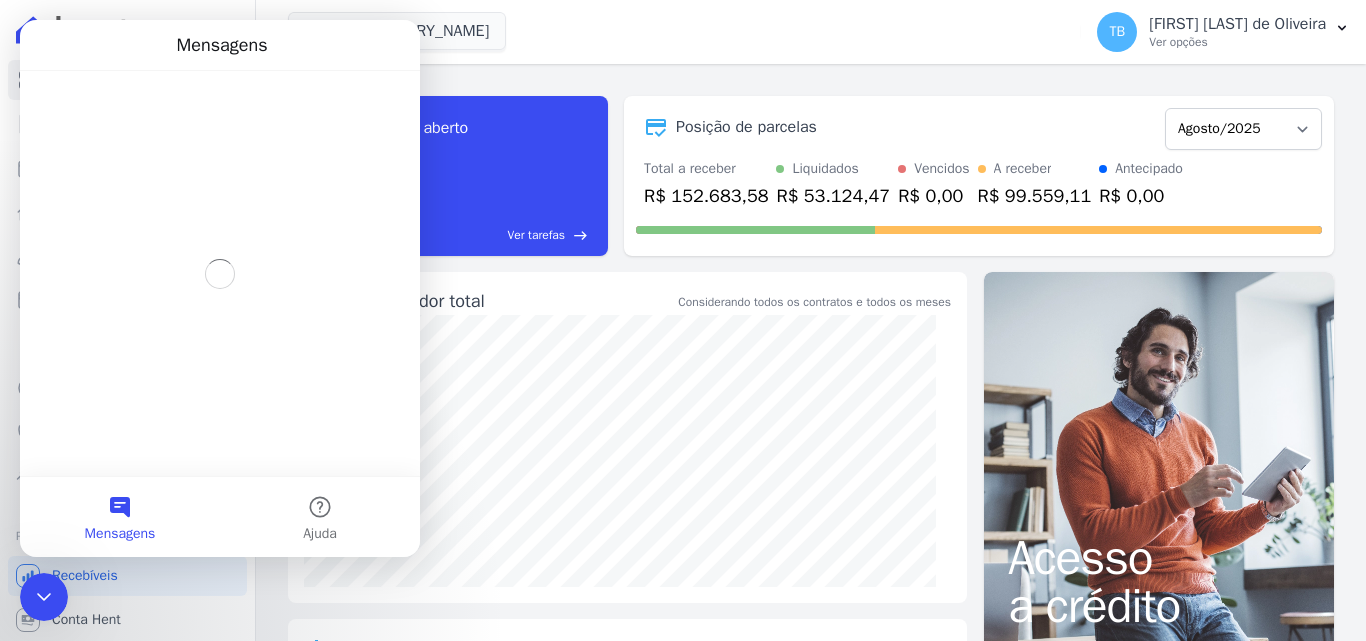 scroll, scrollTop: 0, scrollLeft: 0, axis: both 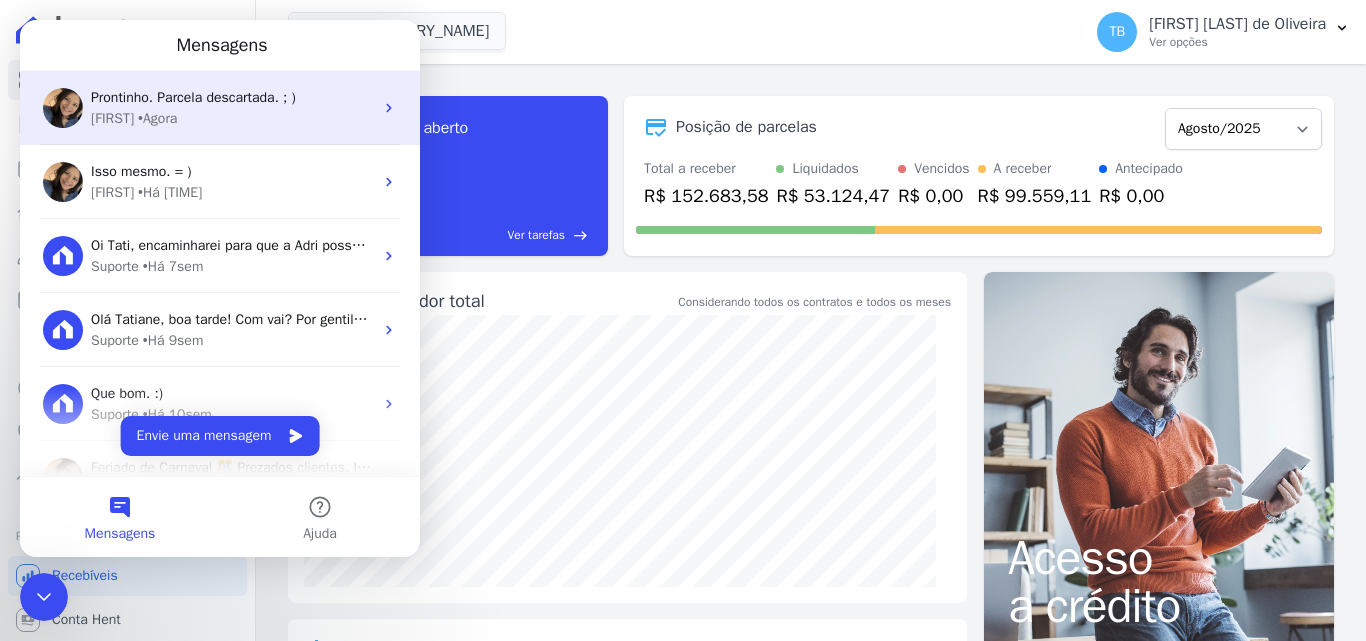click on "• Agora" at bounding box center [157, 118] 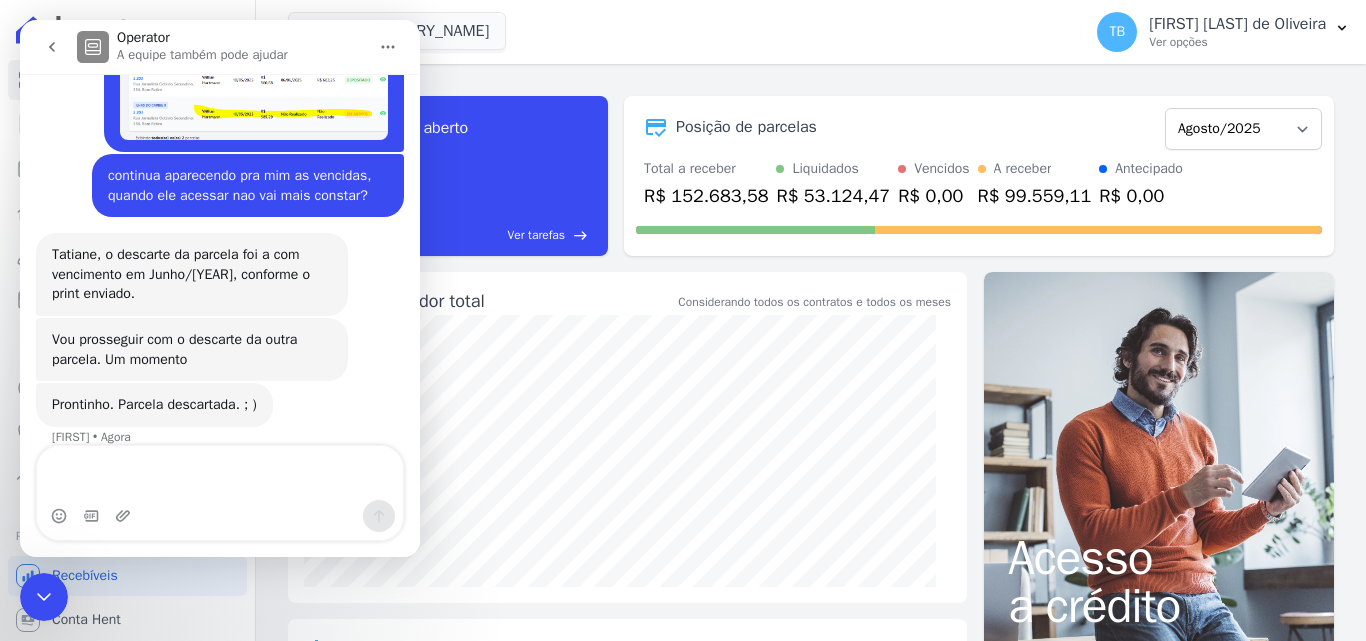 scroll, scrollTop: 10772, scrollLeft: 0, axis: vertical 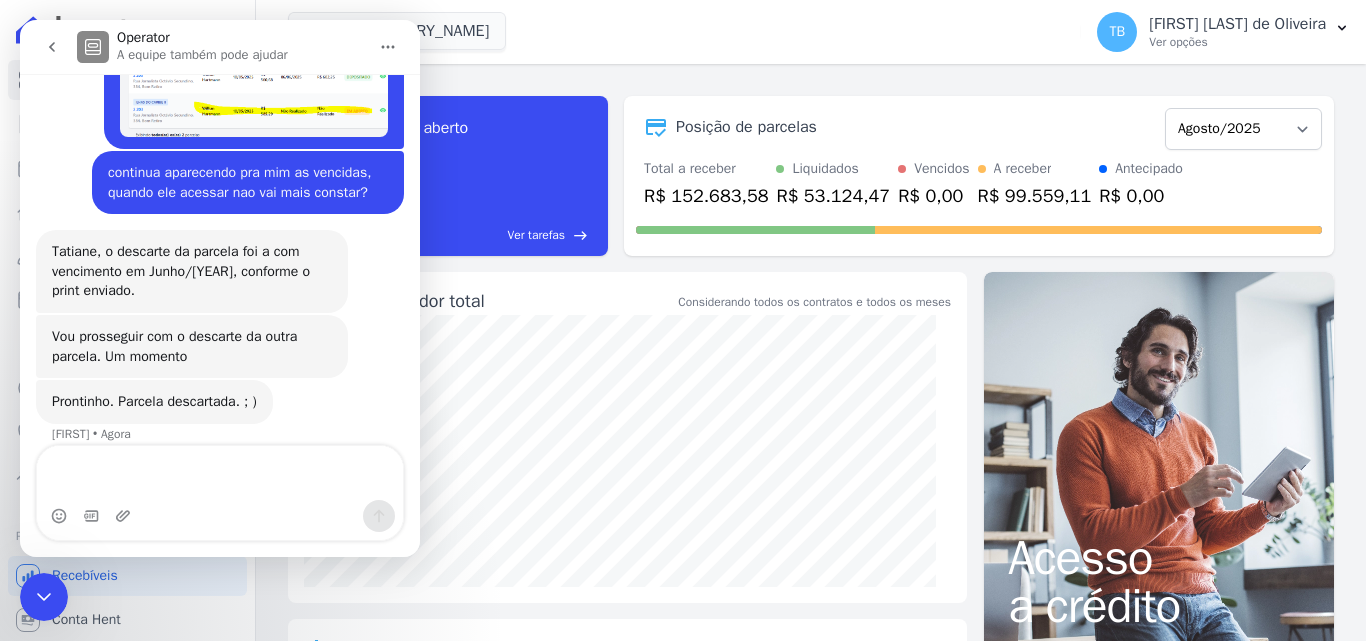 click at bounding box center (220, 473) 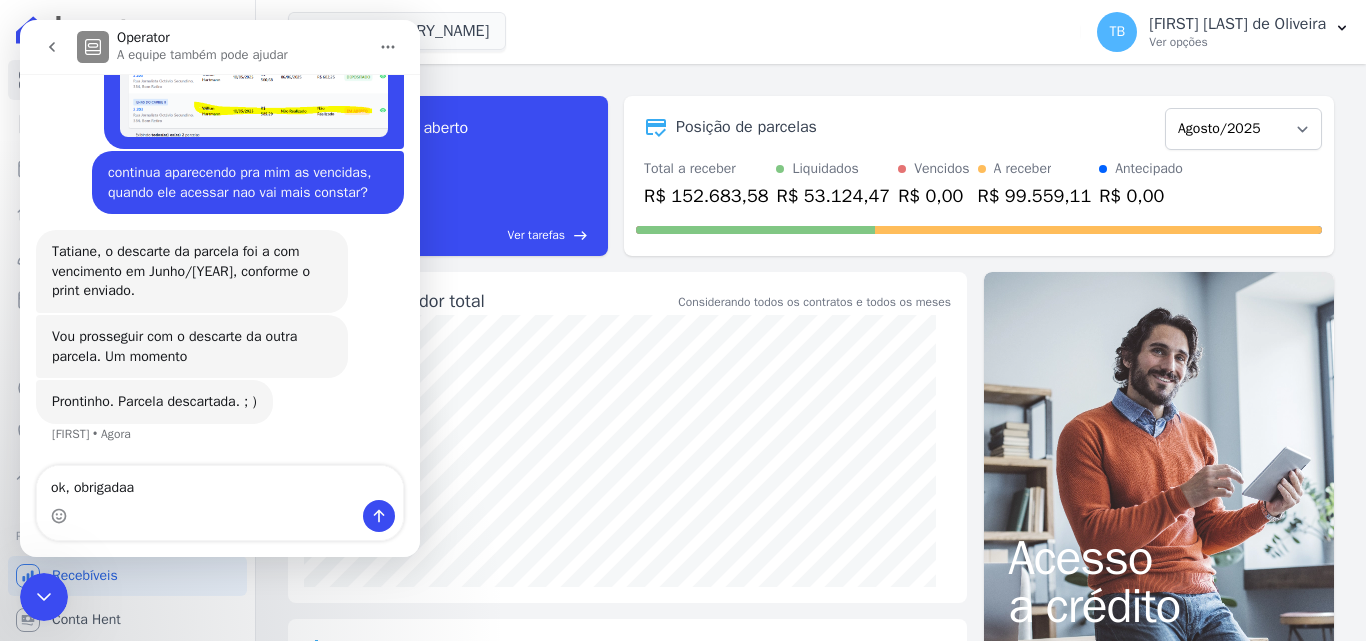 type on "ok, obrigadaaa" 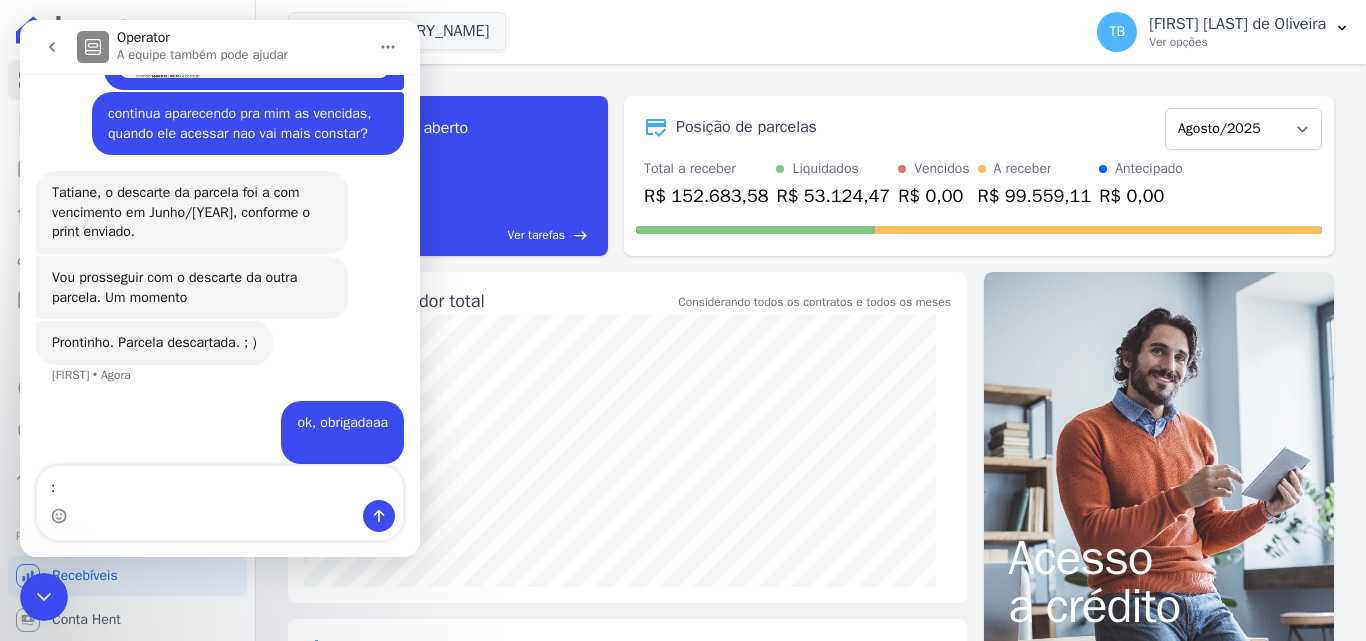 type on ":)" 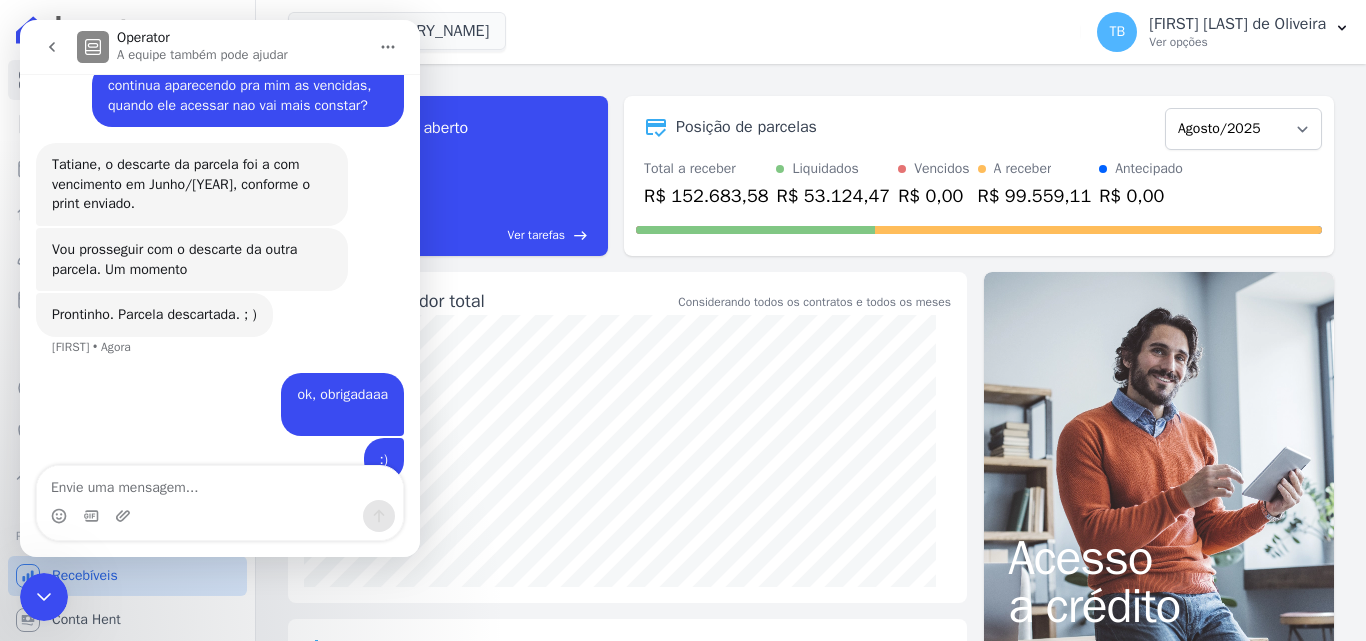 scroll, scrollTop: 10877, scrollLeft: 0, axis: vertical 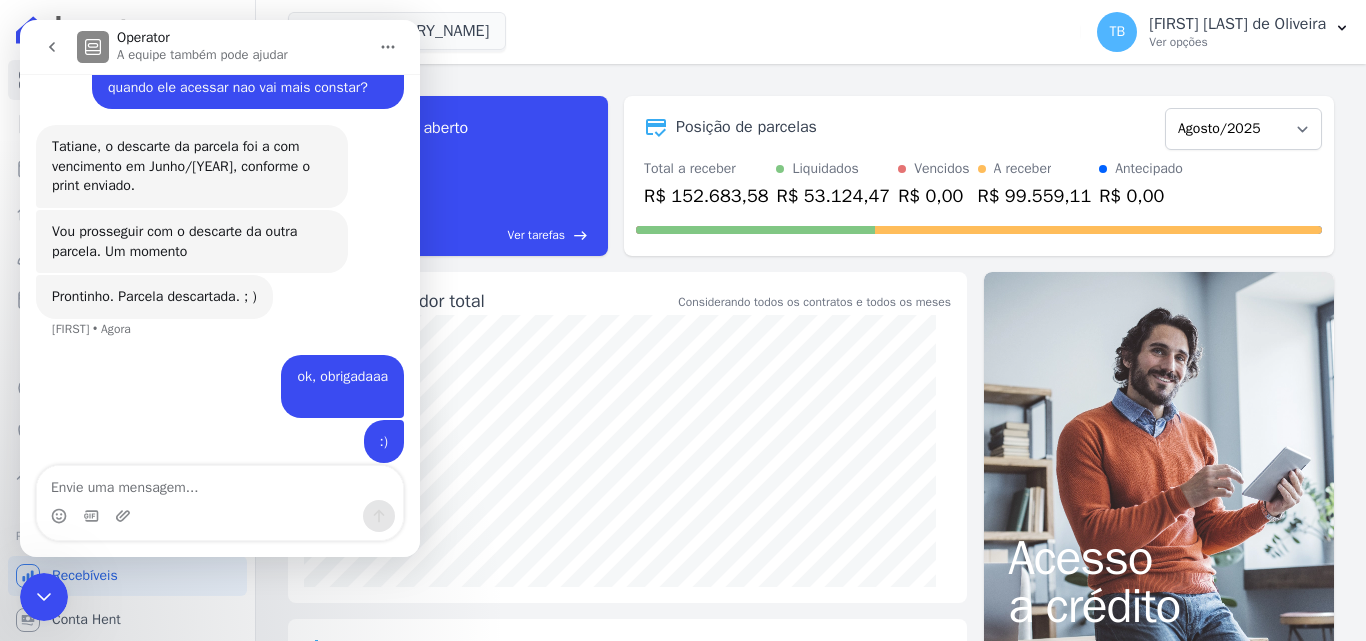type 